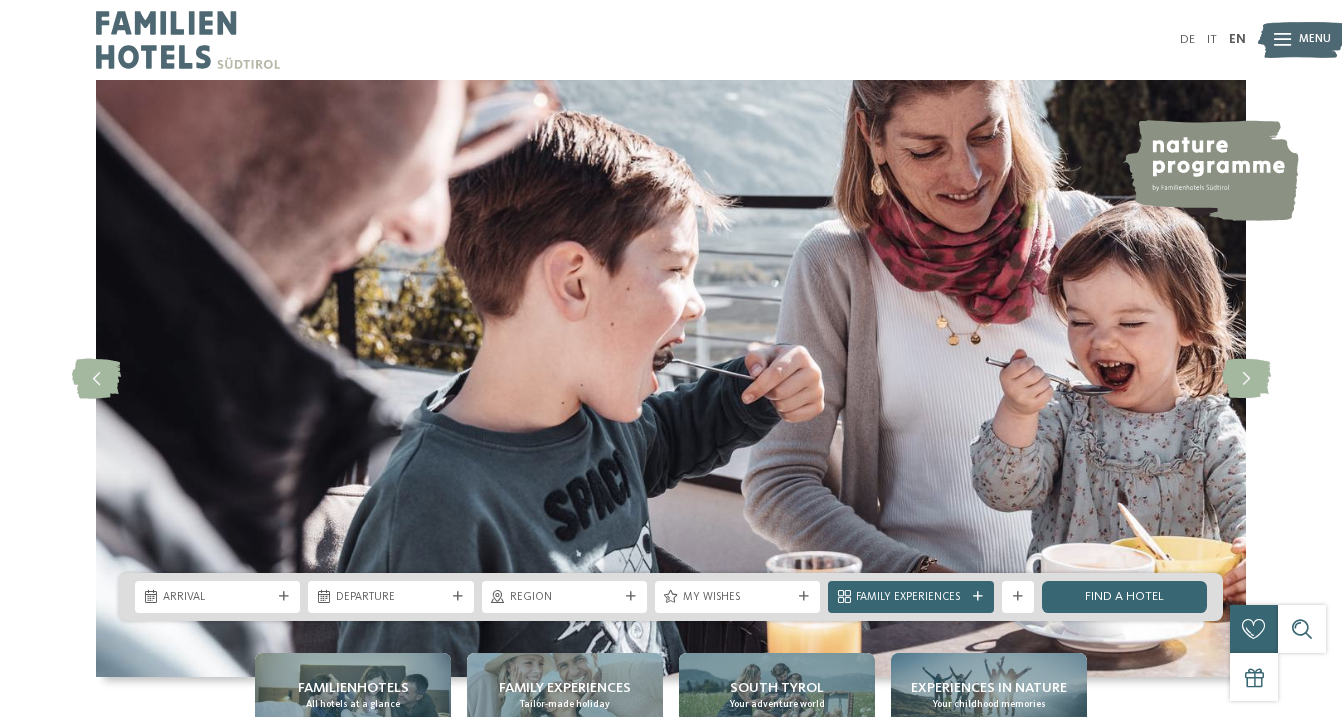 scroll, scrollTop: 0, scrollLeft: 0, axis: both 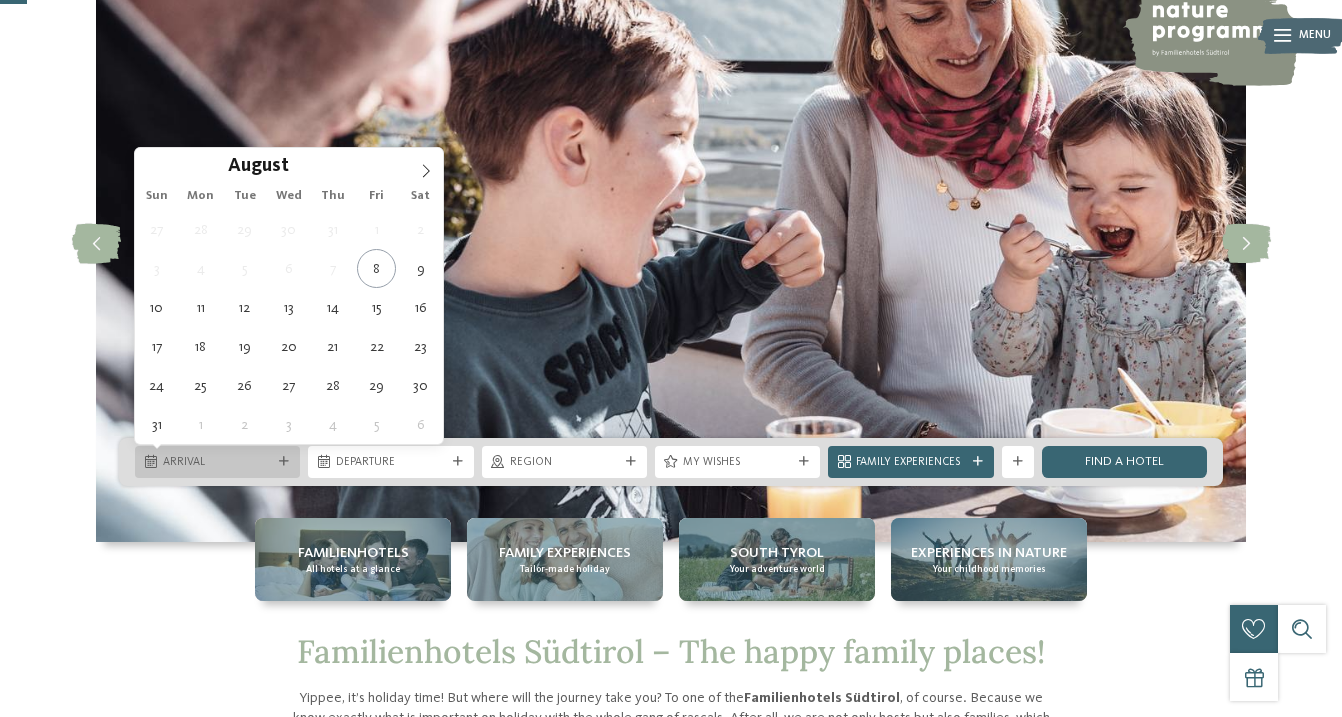 click on "Arrival" at bounding box center [217, 463] 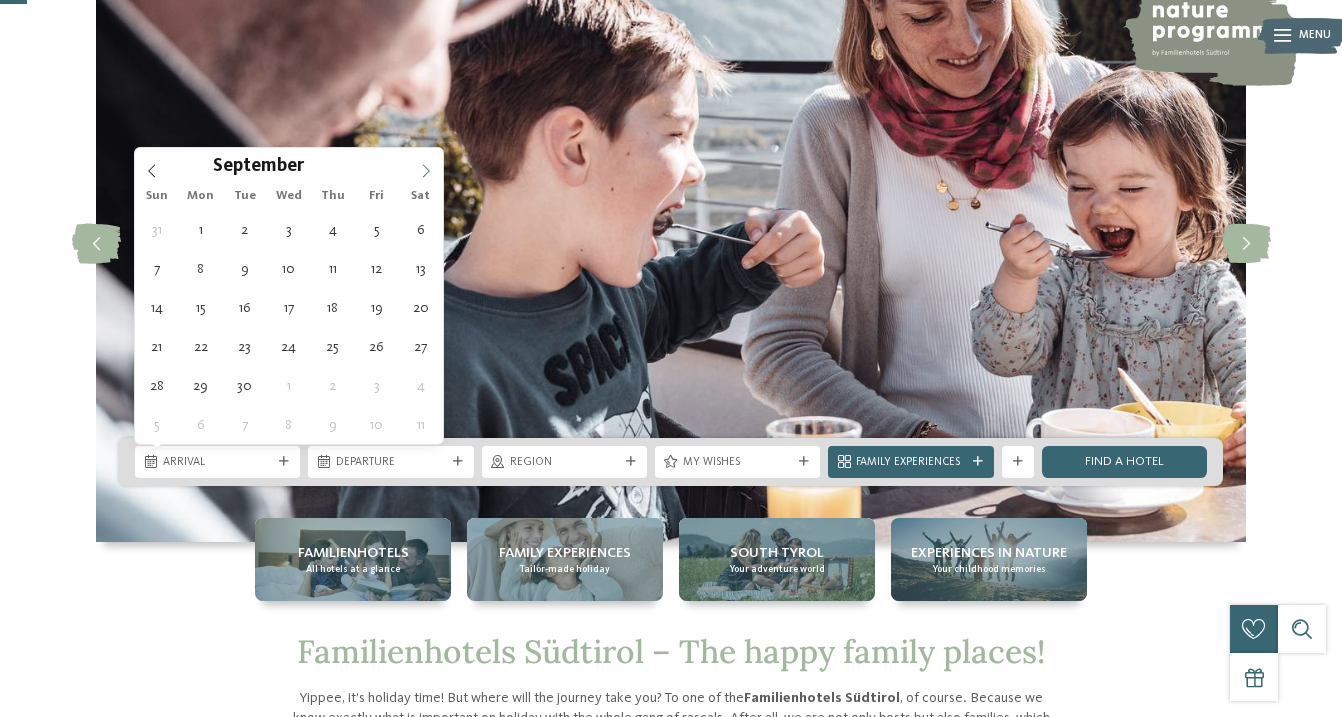 click 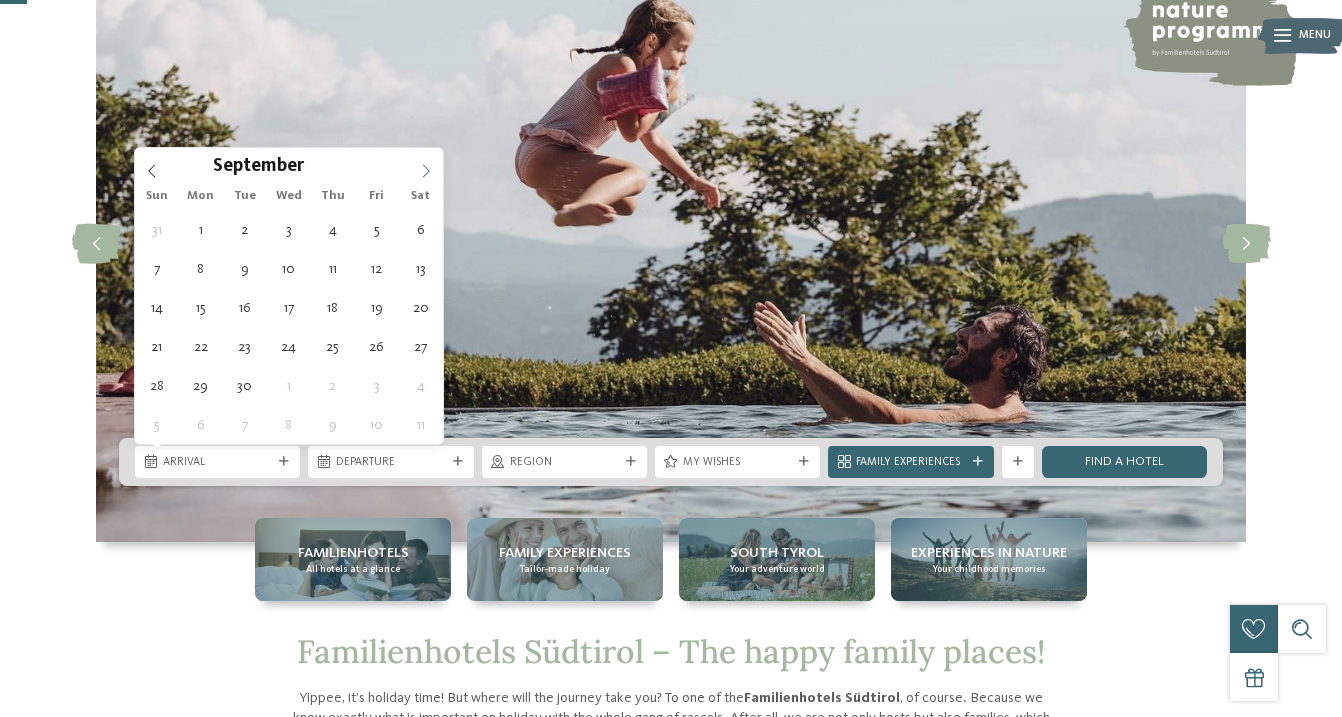 click 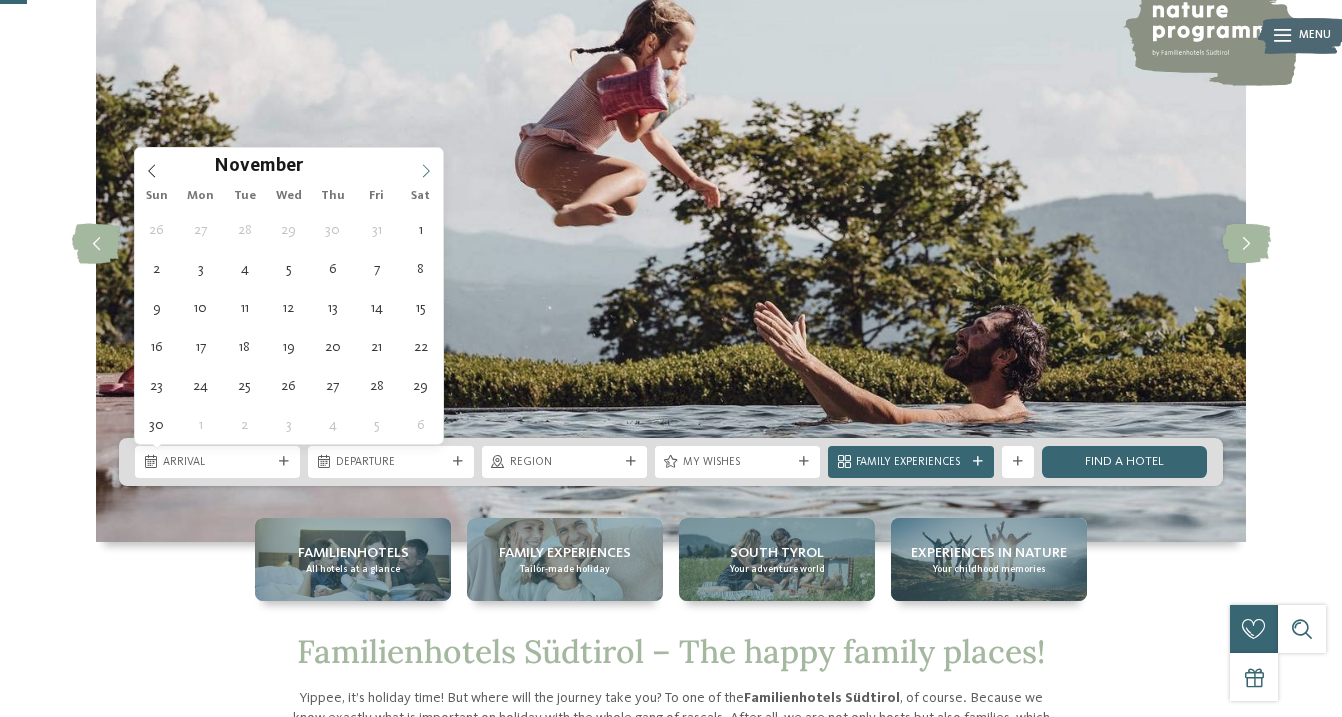 click 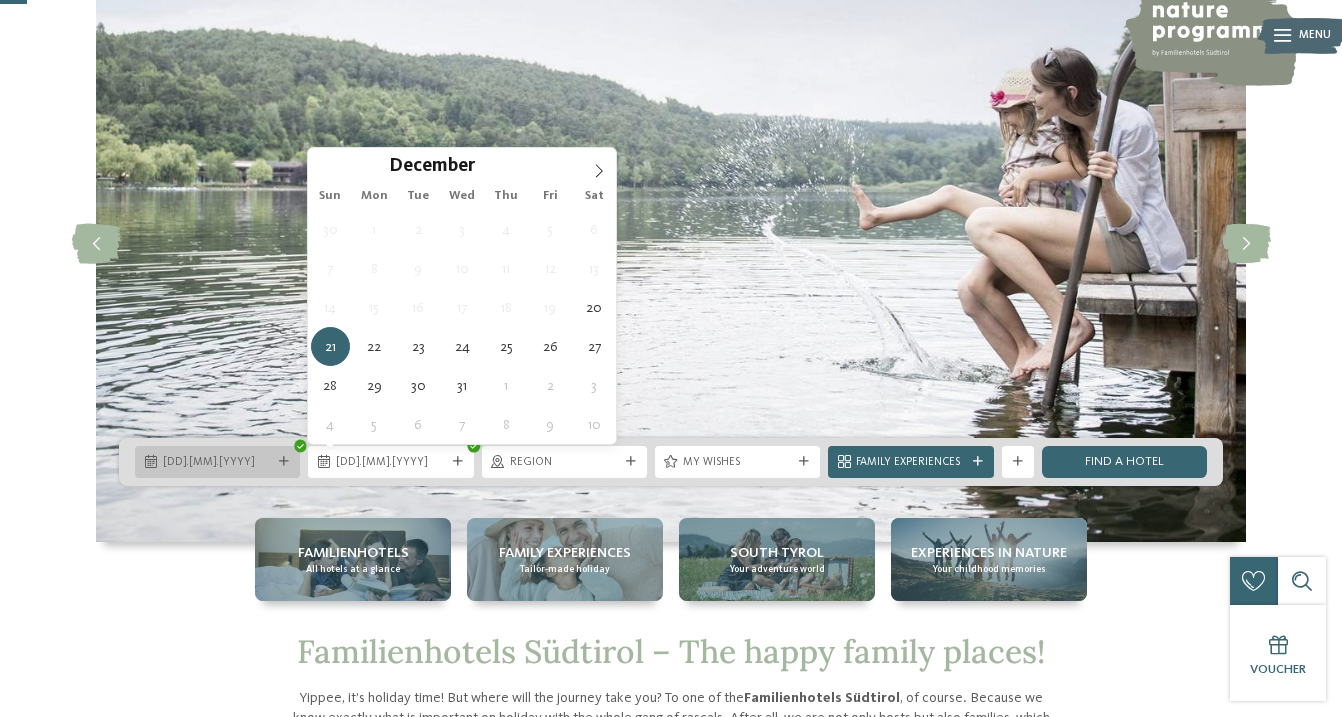 click on "20.12.2025" at bounding box center (217, 462) 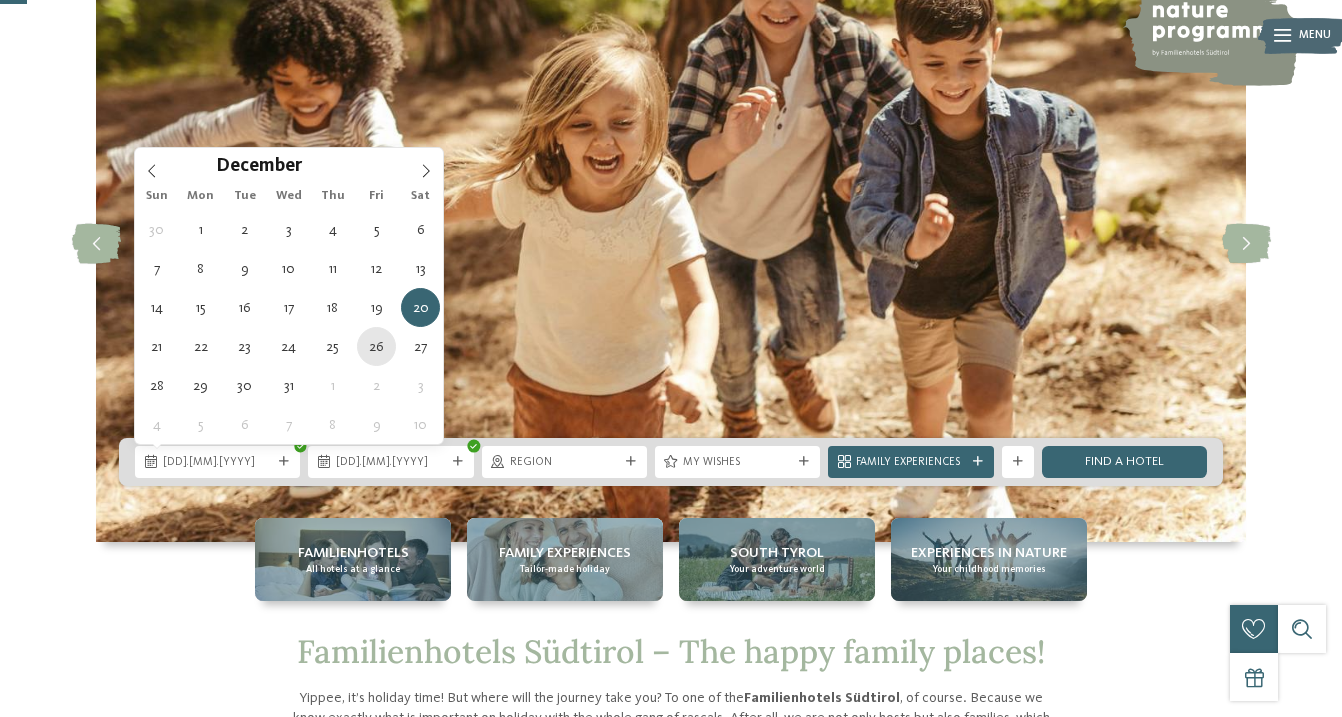 type on "[DATE]" 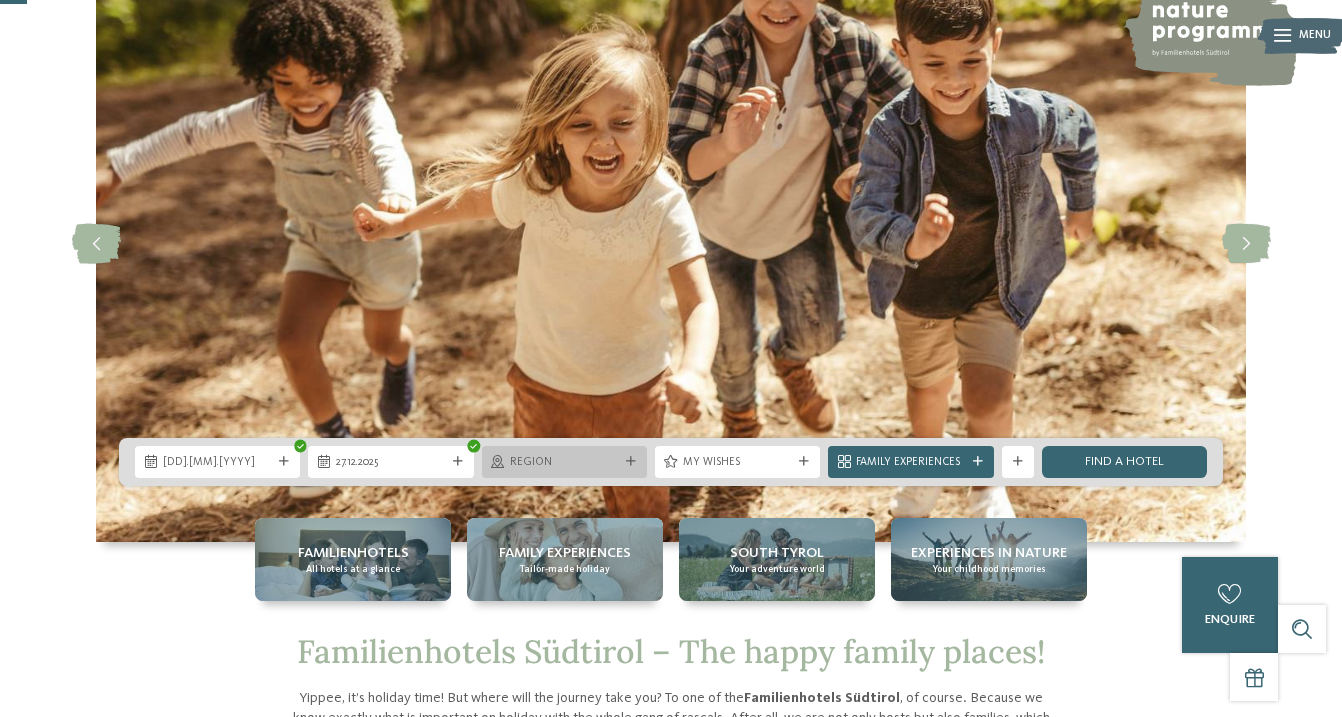 click on "Region" at bounding box center [564, 463] 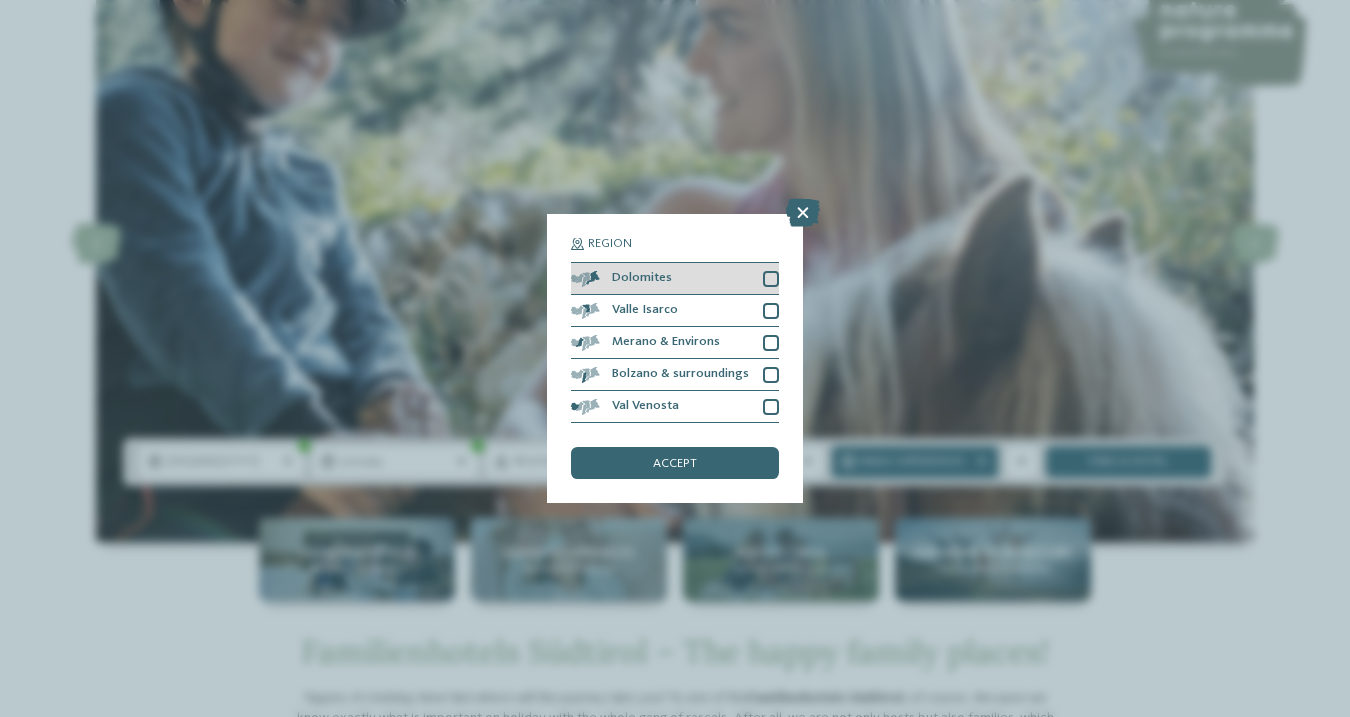 click at bounding box center (771, 279) 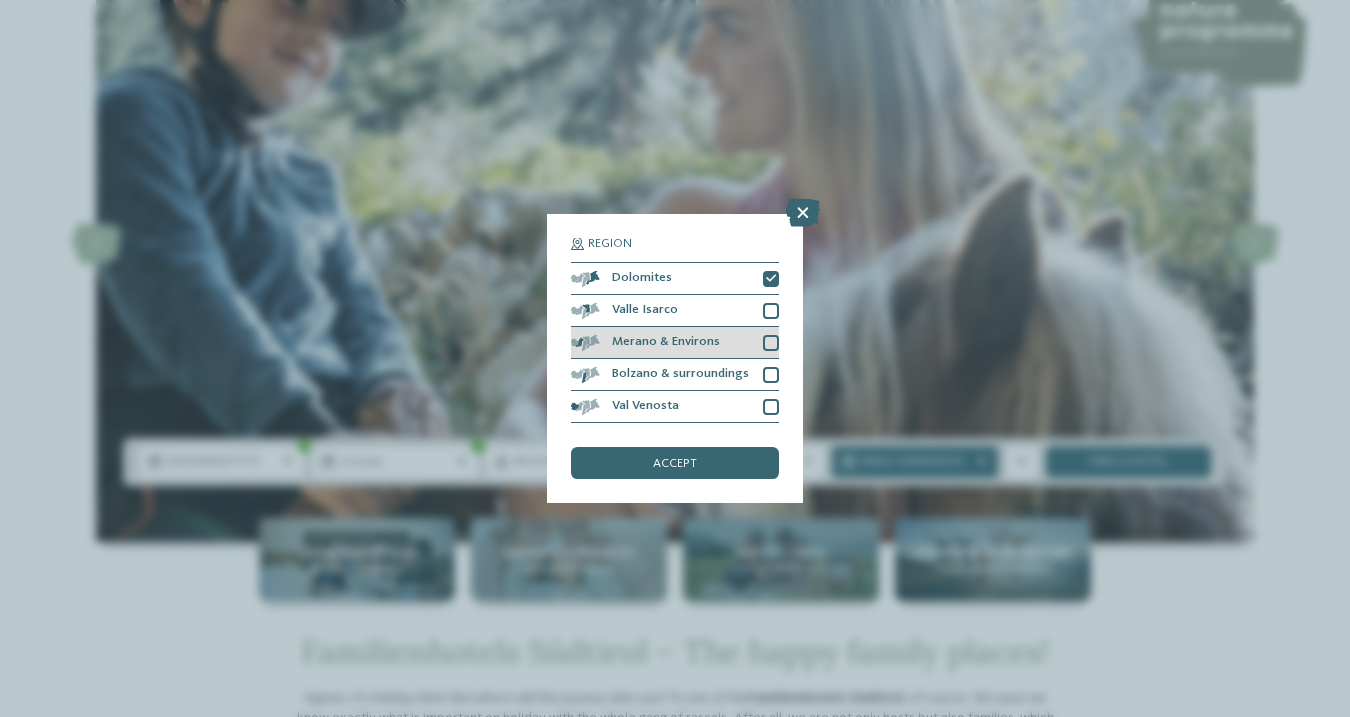 click at bounding box center (771, 343) 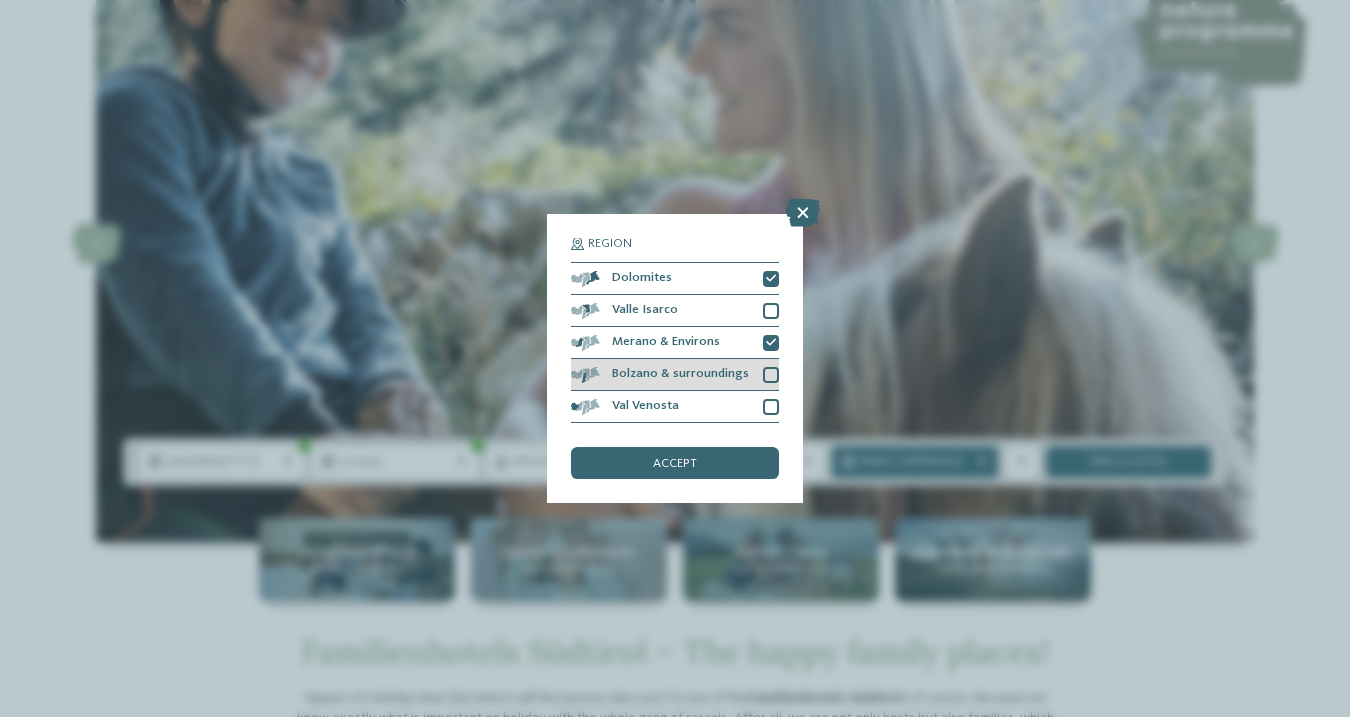 click at bounding box center (771, 375) 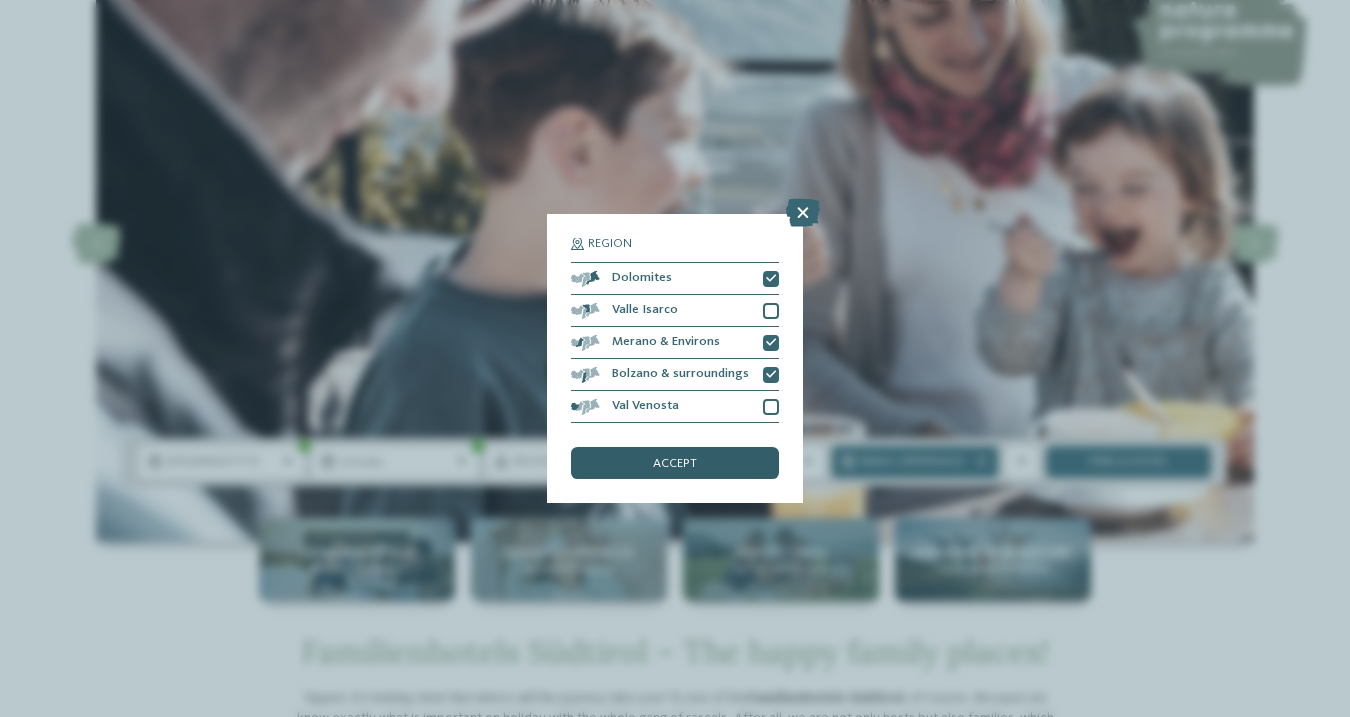 click on "accept" at bounding box center [675, 463] 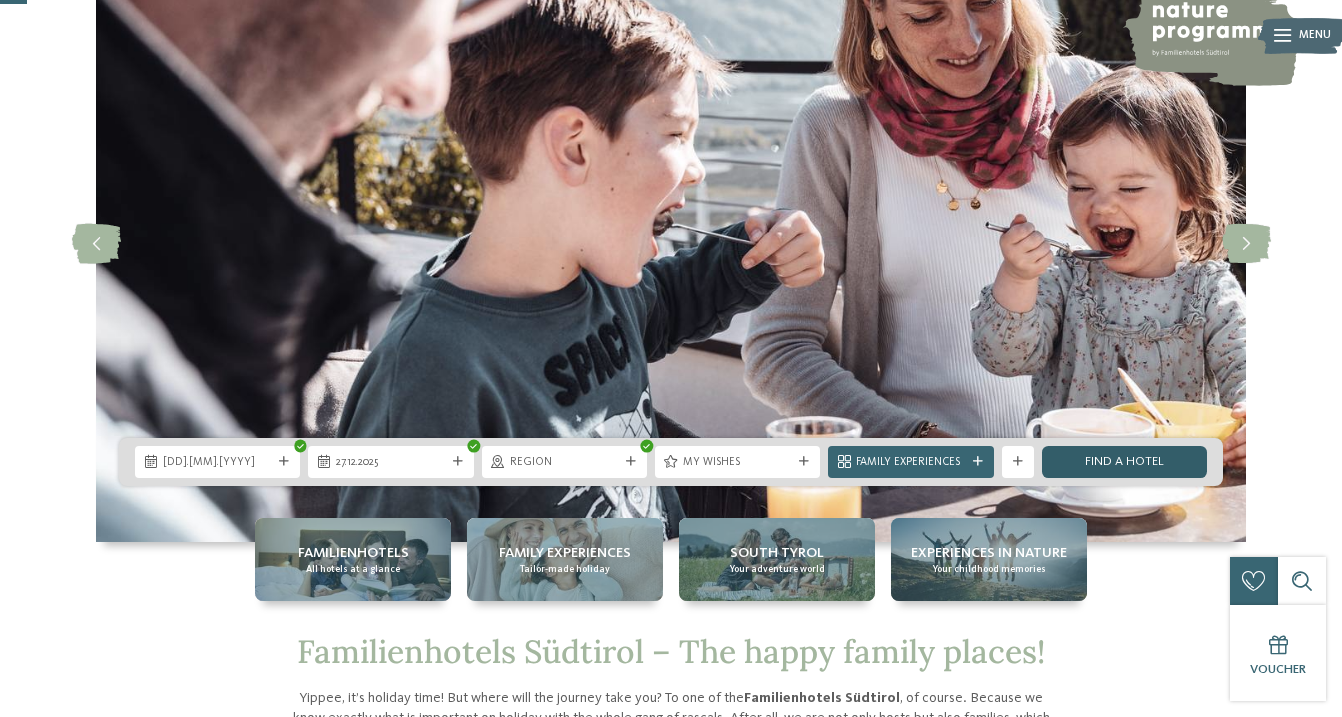 click on "Find a hotel" at bounding box center (1124, 462) 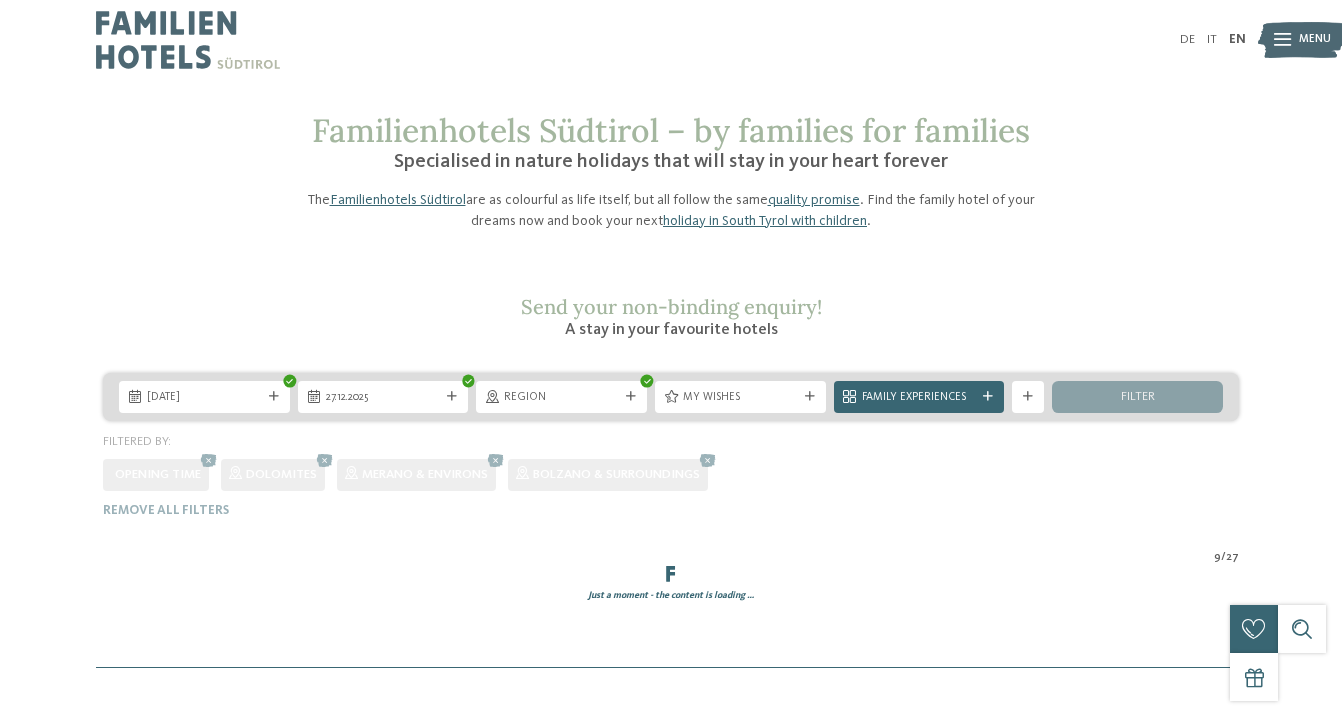 scroll, scrollTop: 0, scrollLeft: 0, axis: both 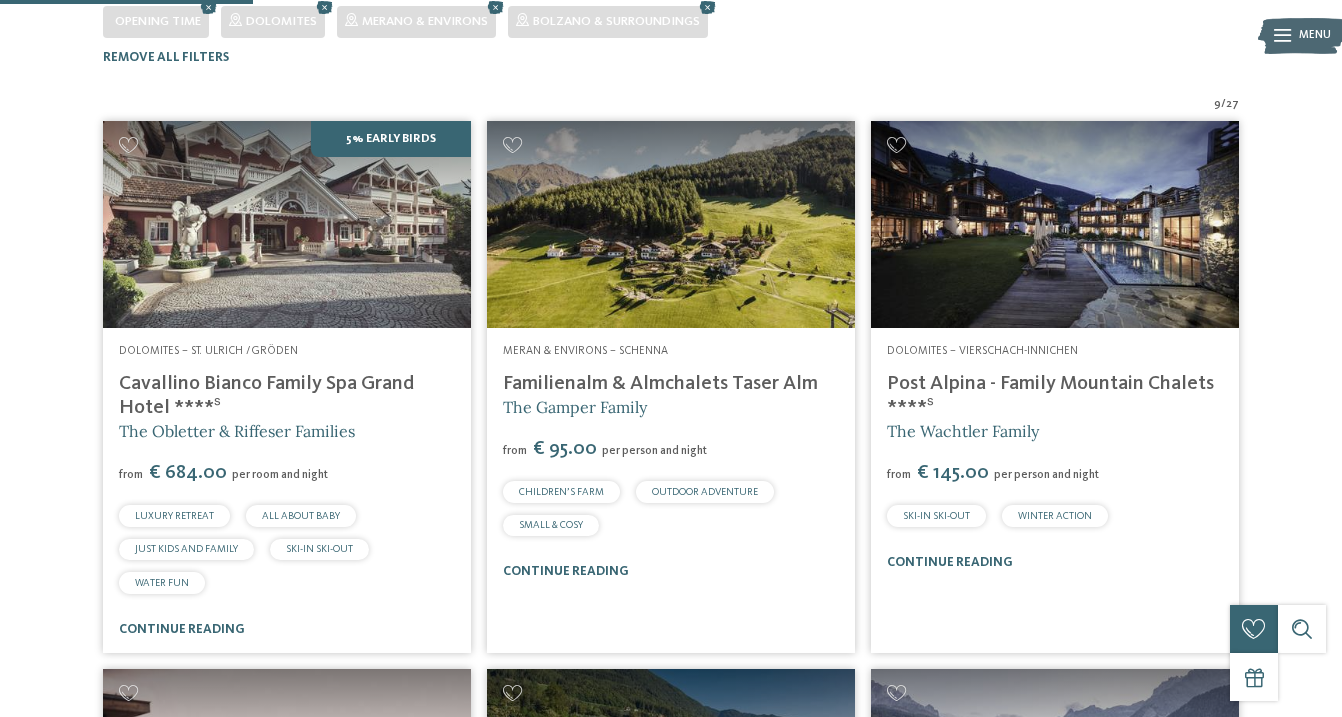 click at bounding box center [671, 224] 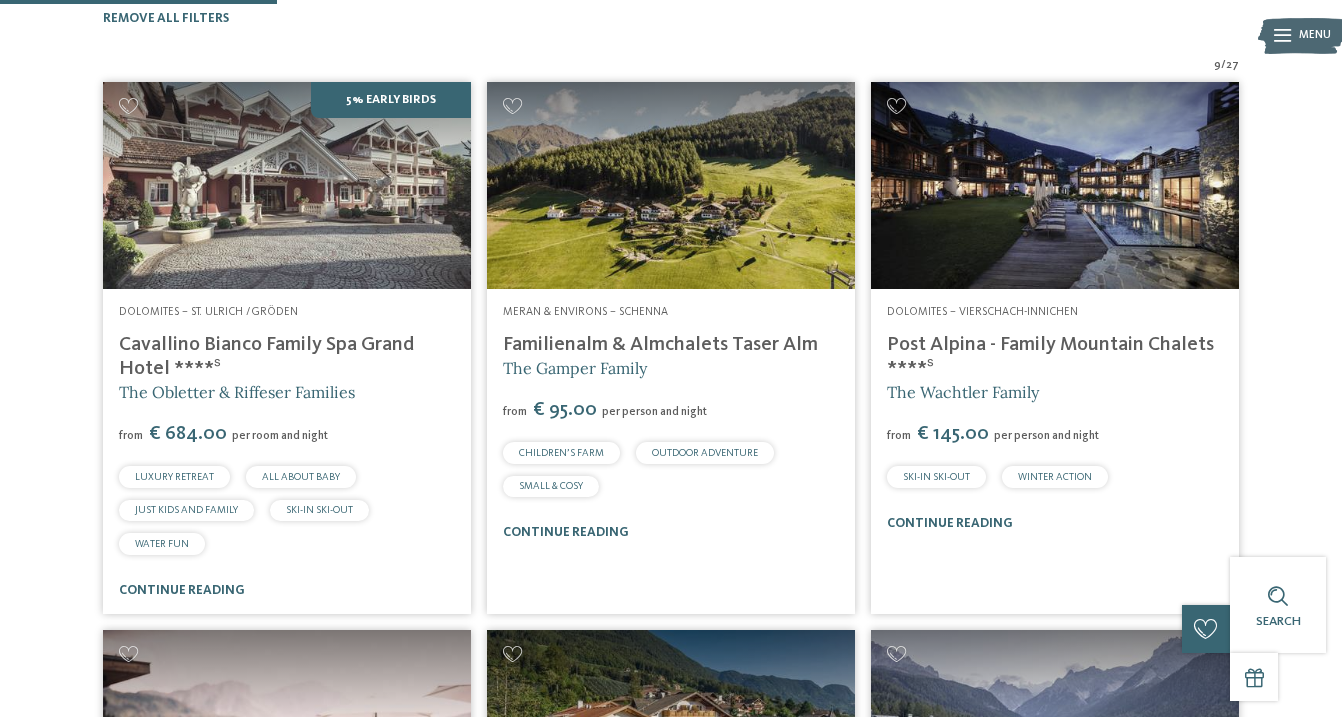 scroll, scrollTop: 496, scrollLeft: 0, axis: vertical 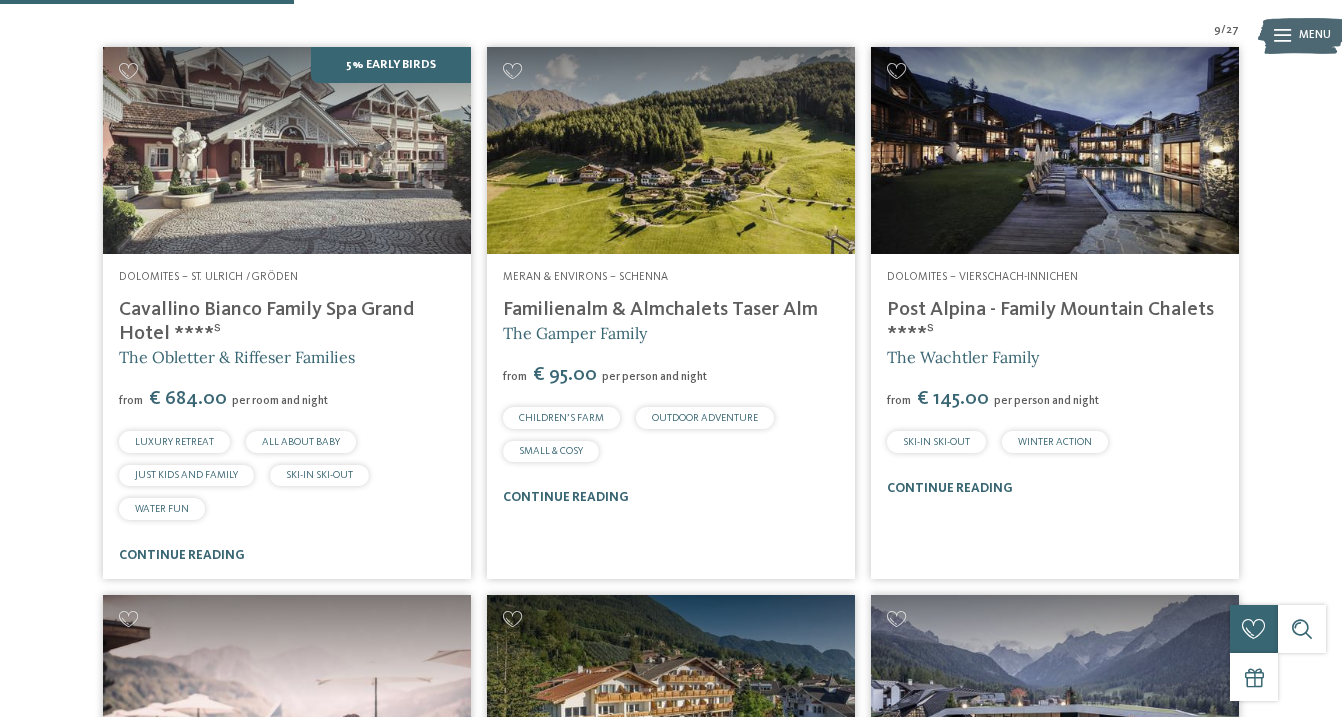 click at bounding box center (1055, 150) 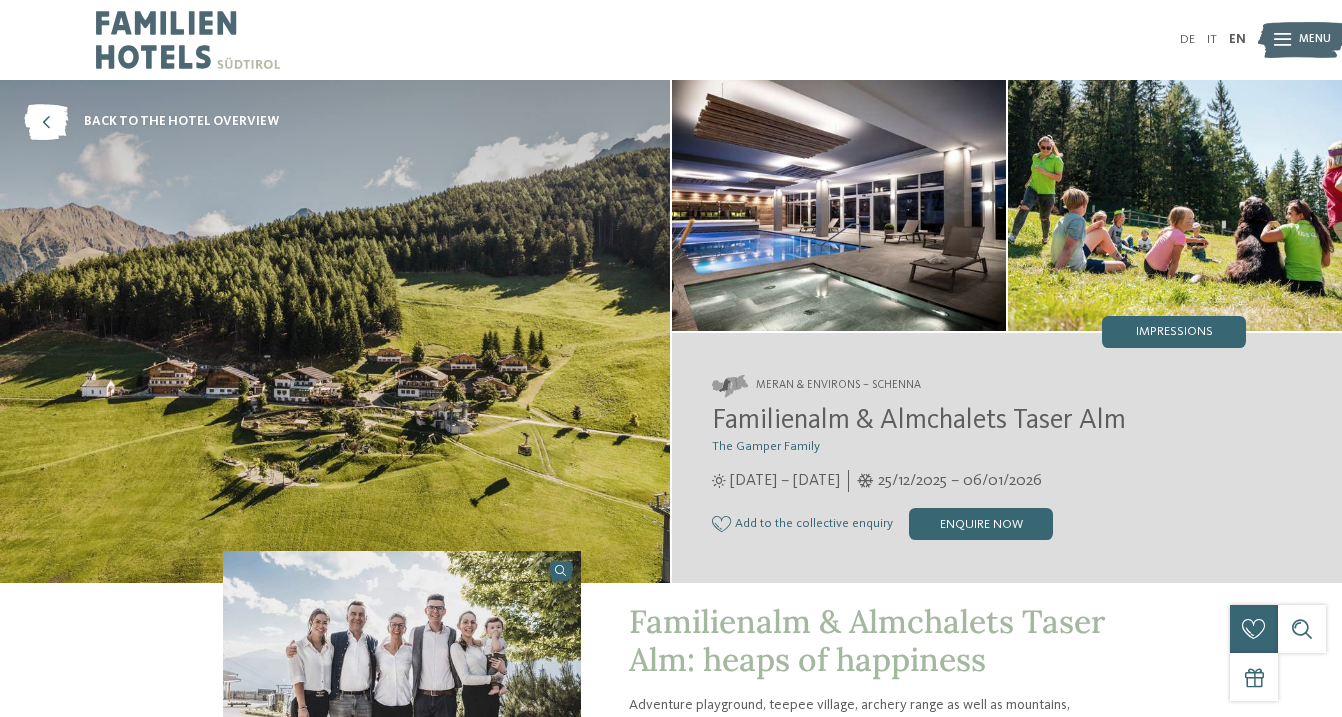 scroll, scrollTop: 0, scrollLeft: 0, axis: both 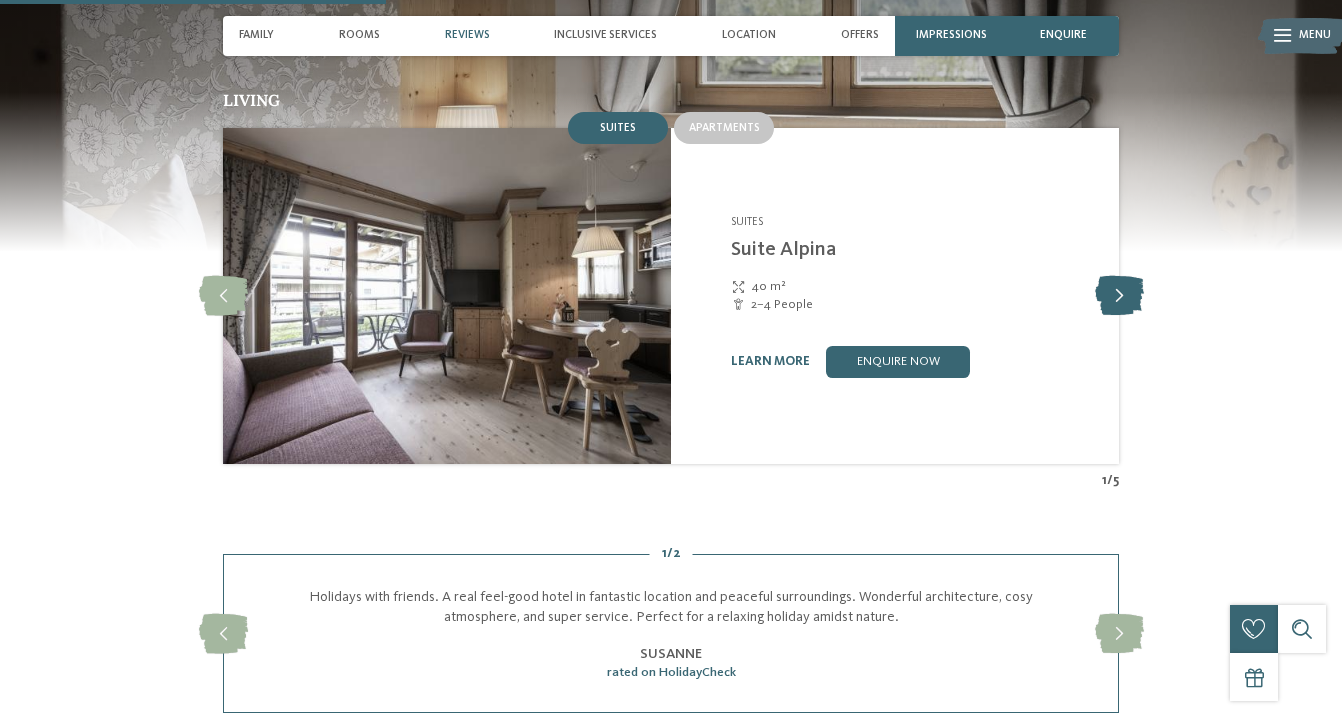 click at bounding box center (1119, 296) 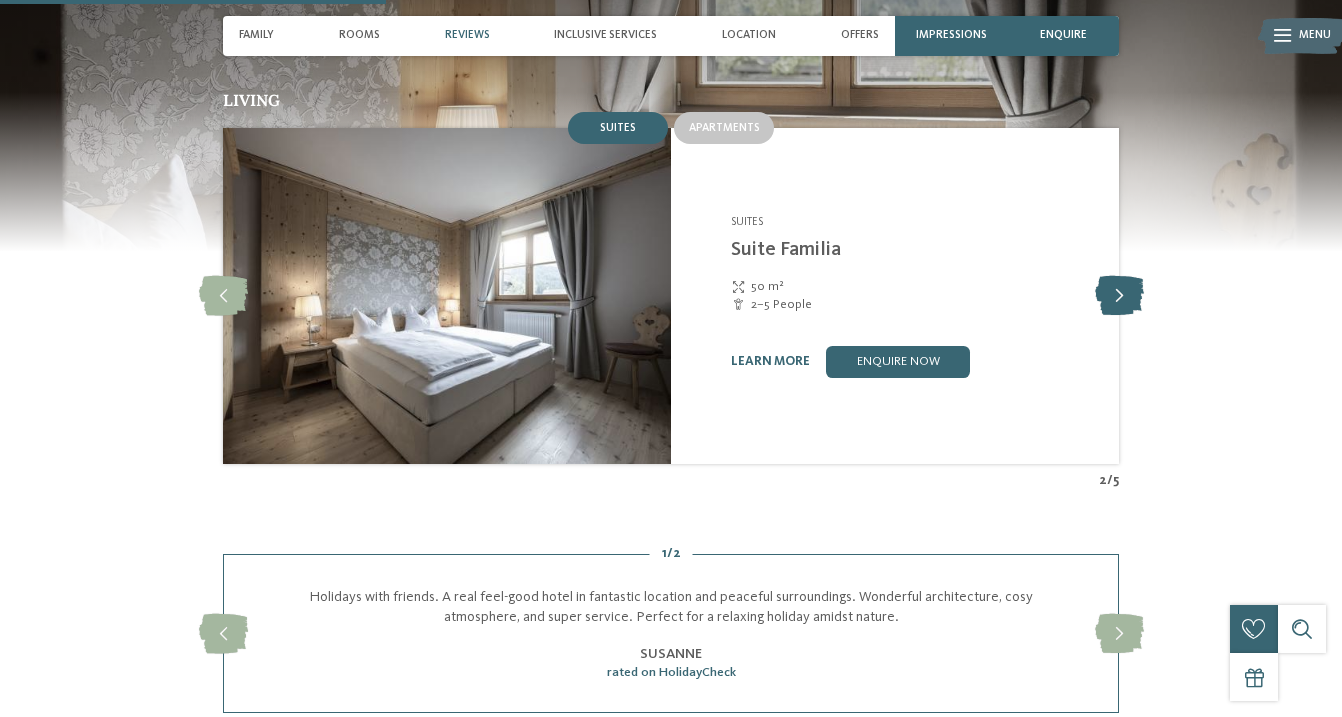 click at bounding box center [1119, 296] 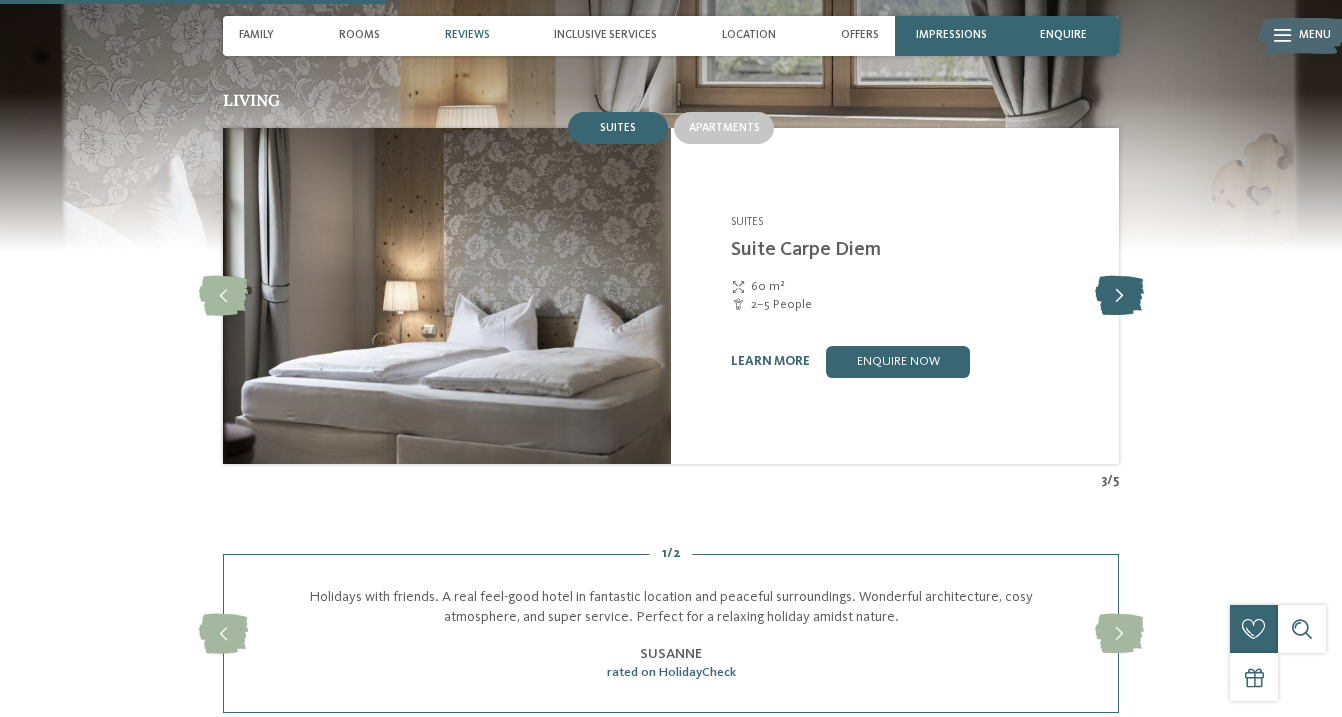 click at bounding box center [1119, 296] 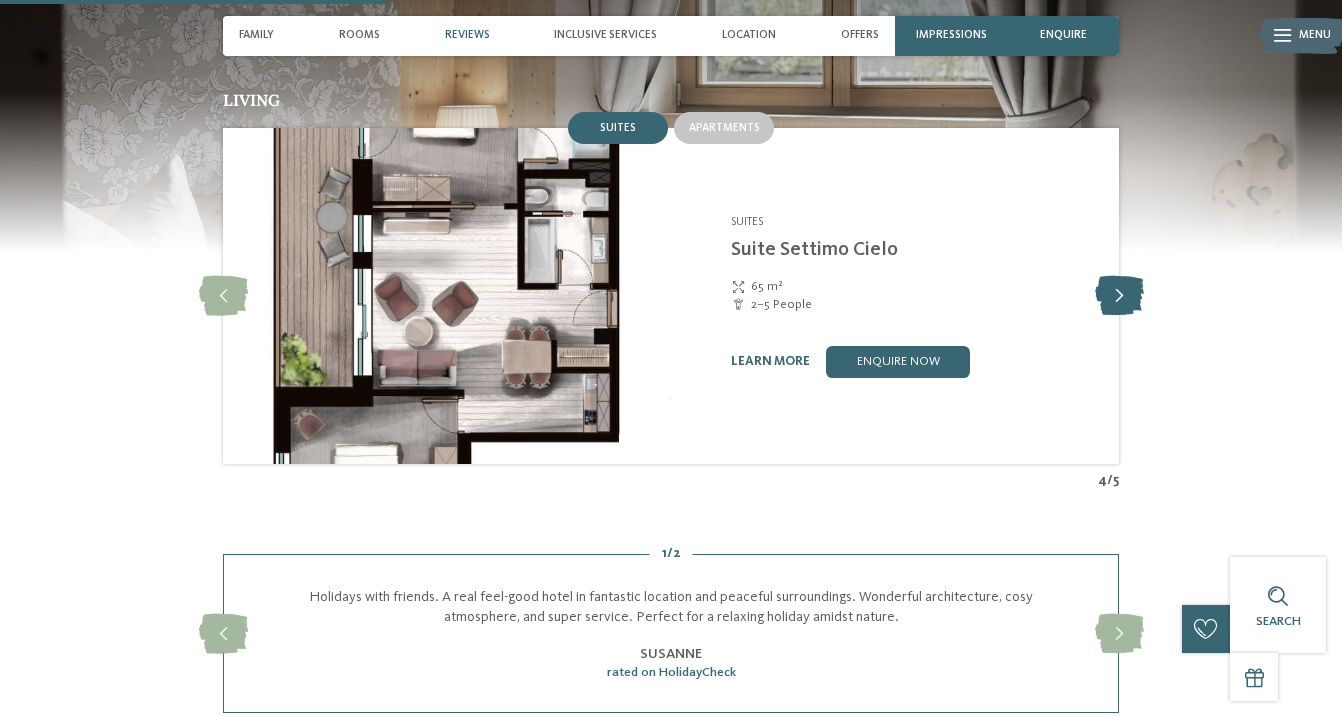 click at bounding box center (1119, 296) 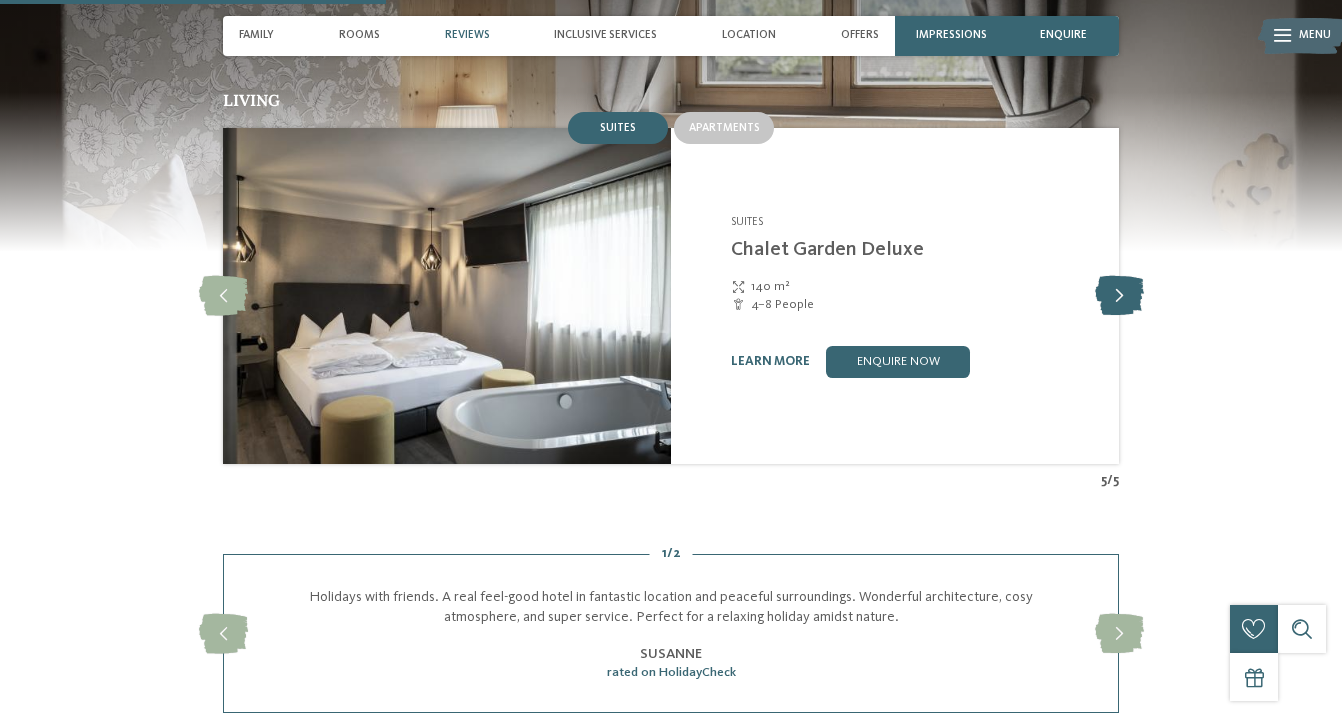 click at bounding box center [1119, 296] 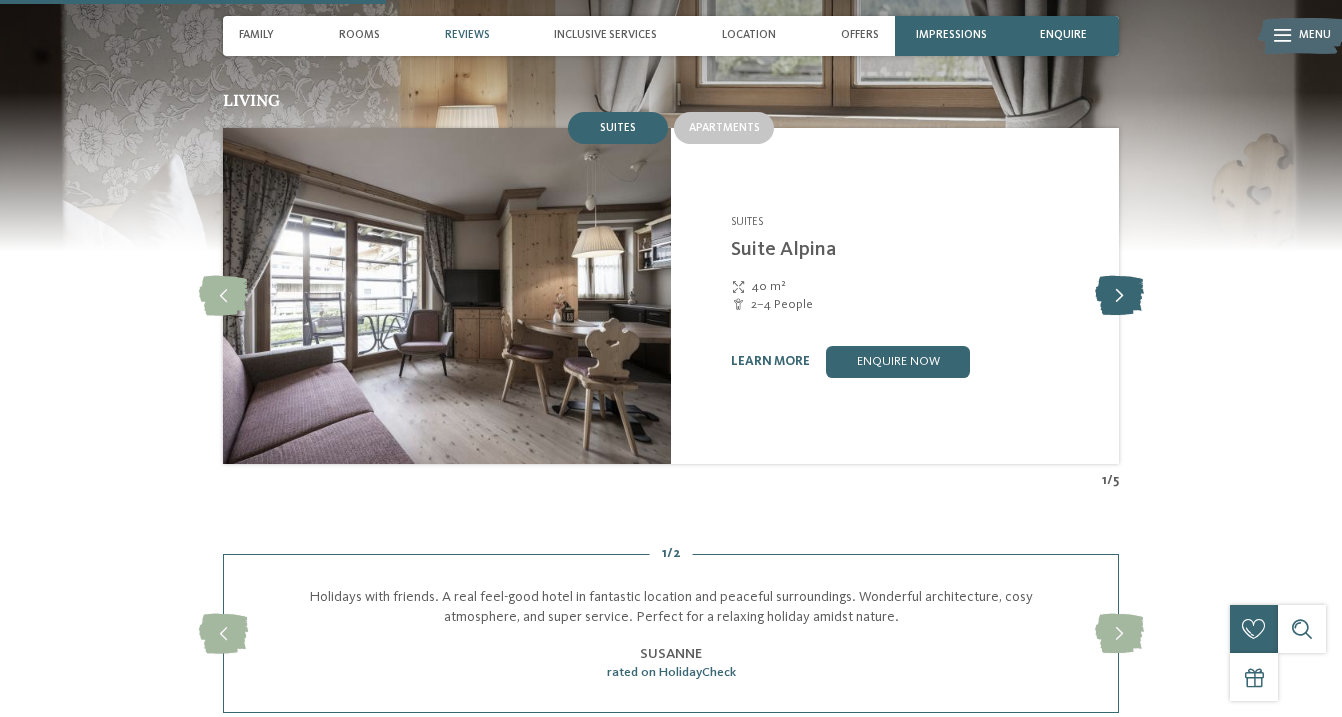 click at bounding box center (1119, 296) 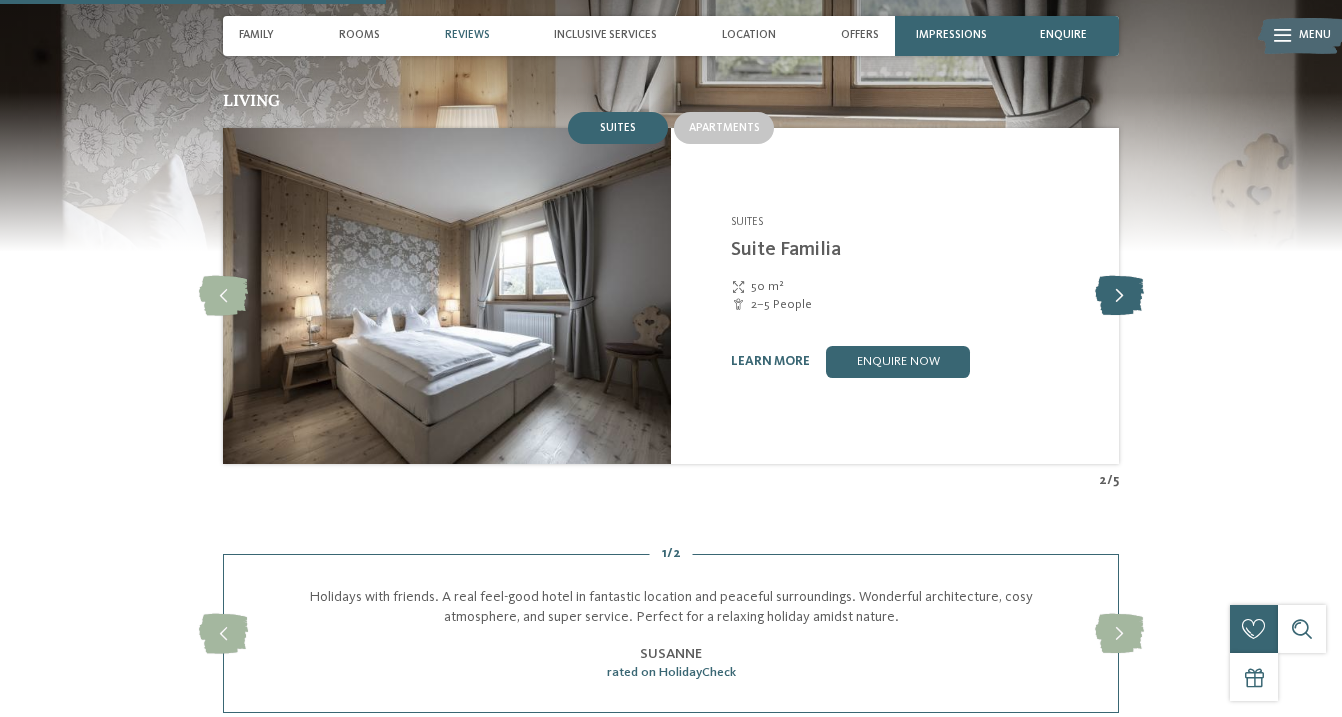 click at bounding box center (1119, 296) 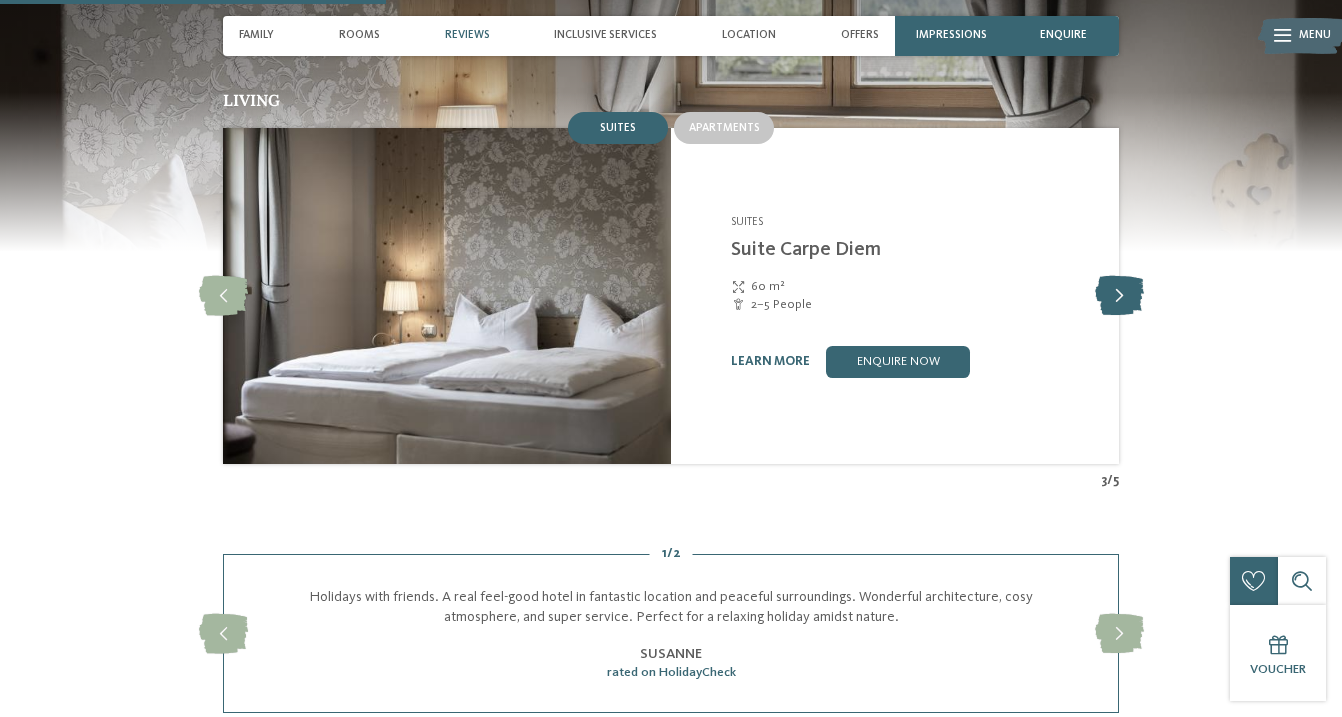 click at bounding box center [1119, 296] 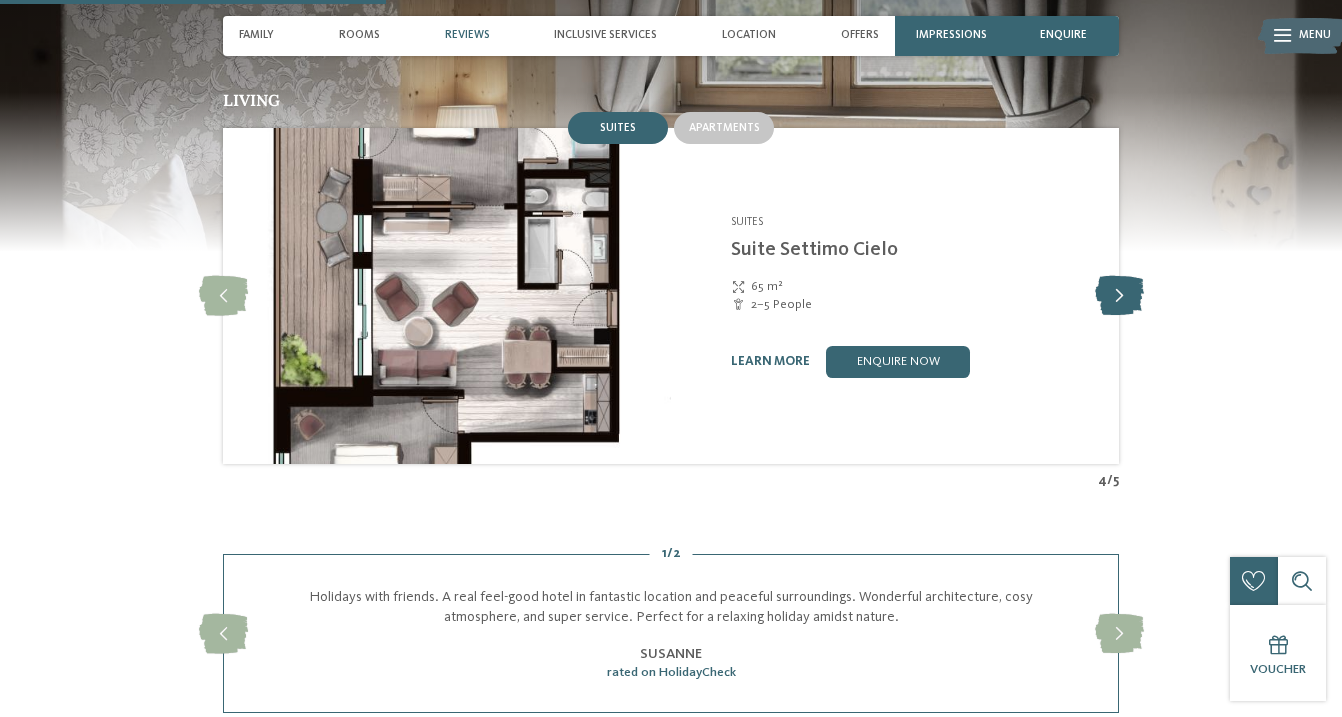 click at bounding box center (1119, 296) 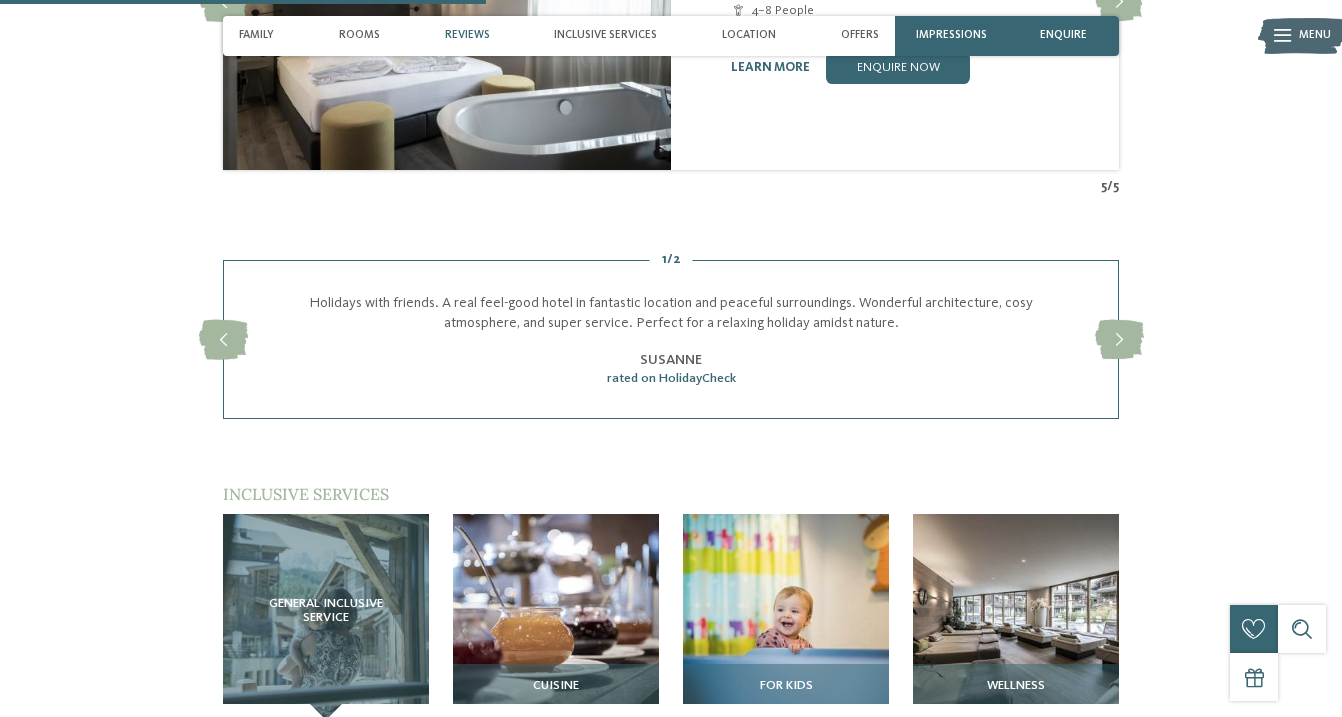 scroll, scrollTop: 1928, scrollLeft: 0, axis: vertical 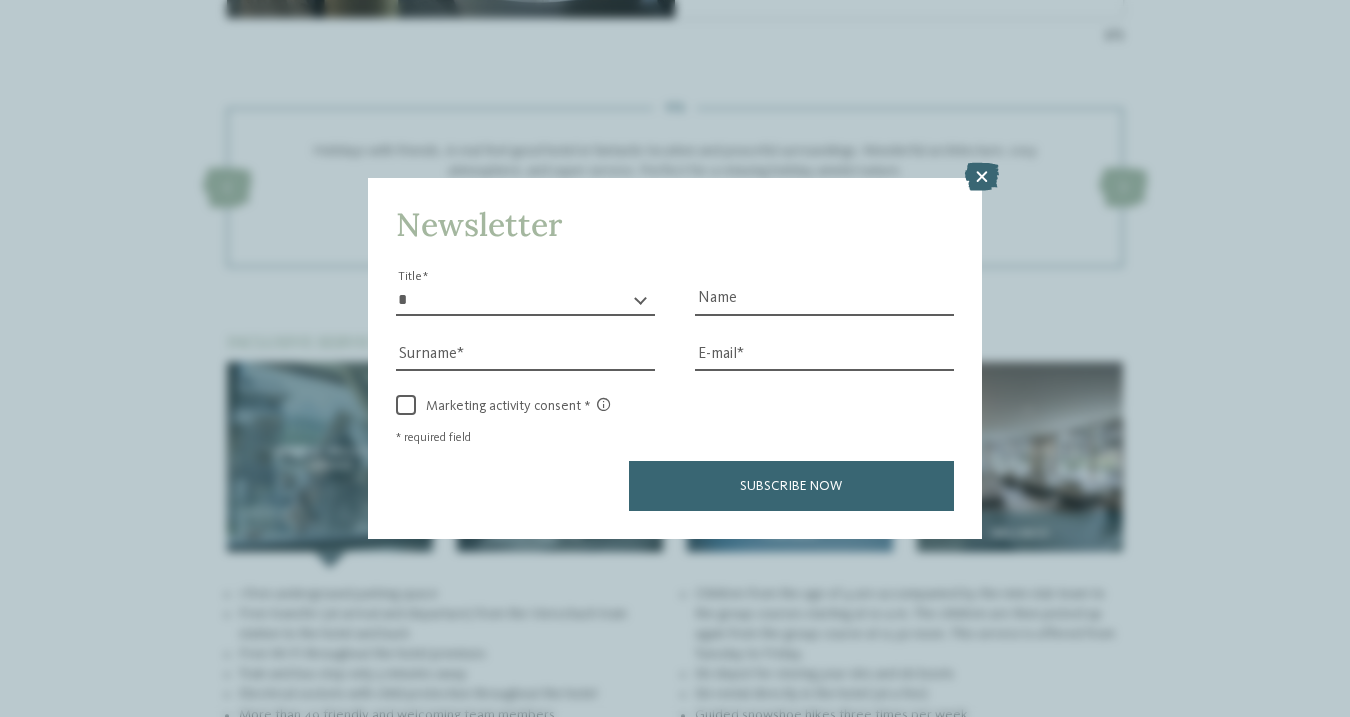 drag, startPoint x: 1332, startPoint y: 340, endPoint x: 1346, endPoint y: 309, distance: 34.0147 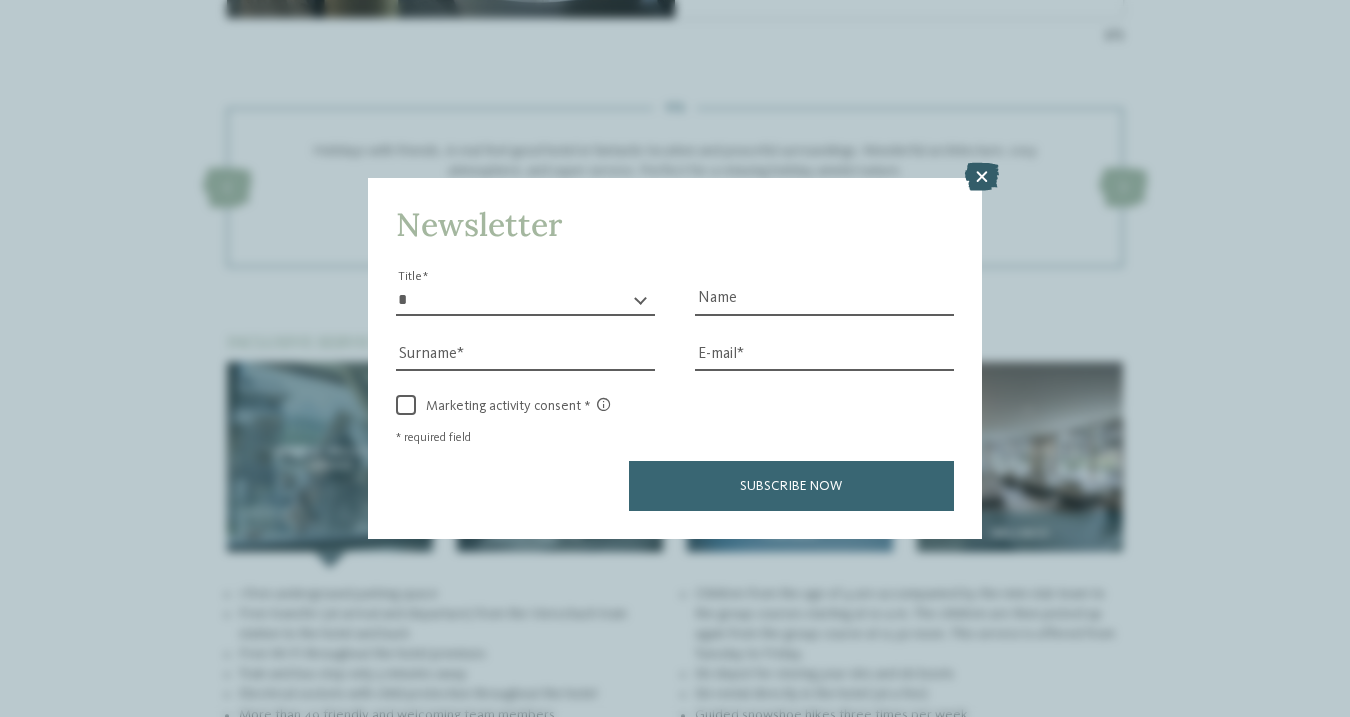 click at bounding box center [982, 177] 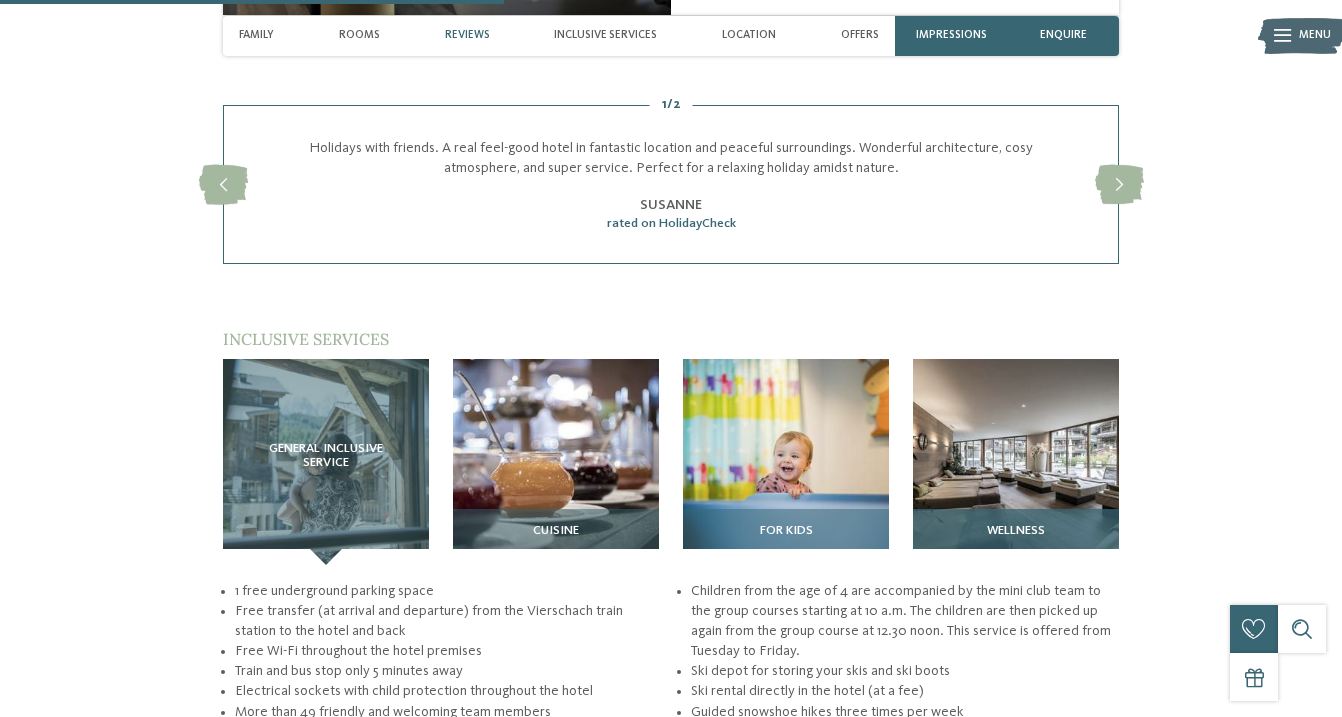 click at bounding box center (1016, 462) 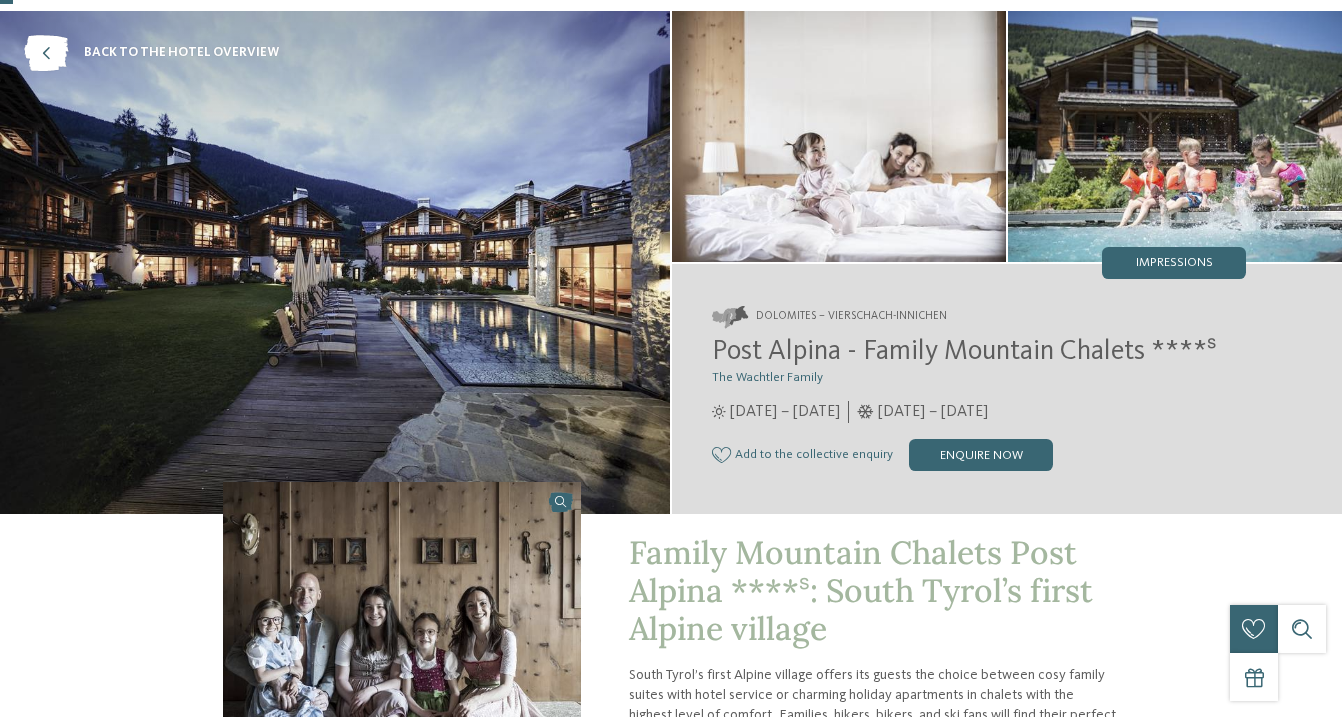scroll, scrollTop: 0, scrollLeft: 0, axis: both 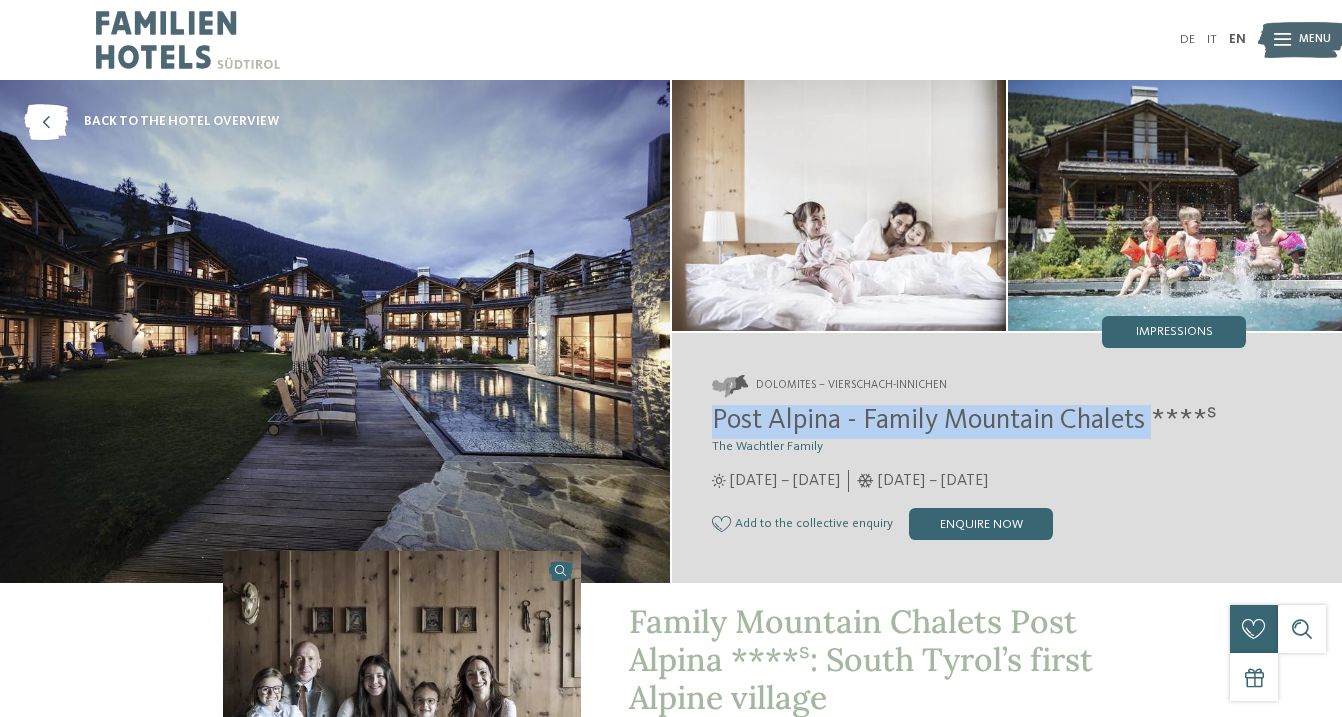 drag, startPoint x: 717, startPoint y: 427, endPoint x: 1161, endPoint y: 418, distance: 444.09122 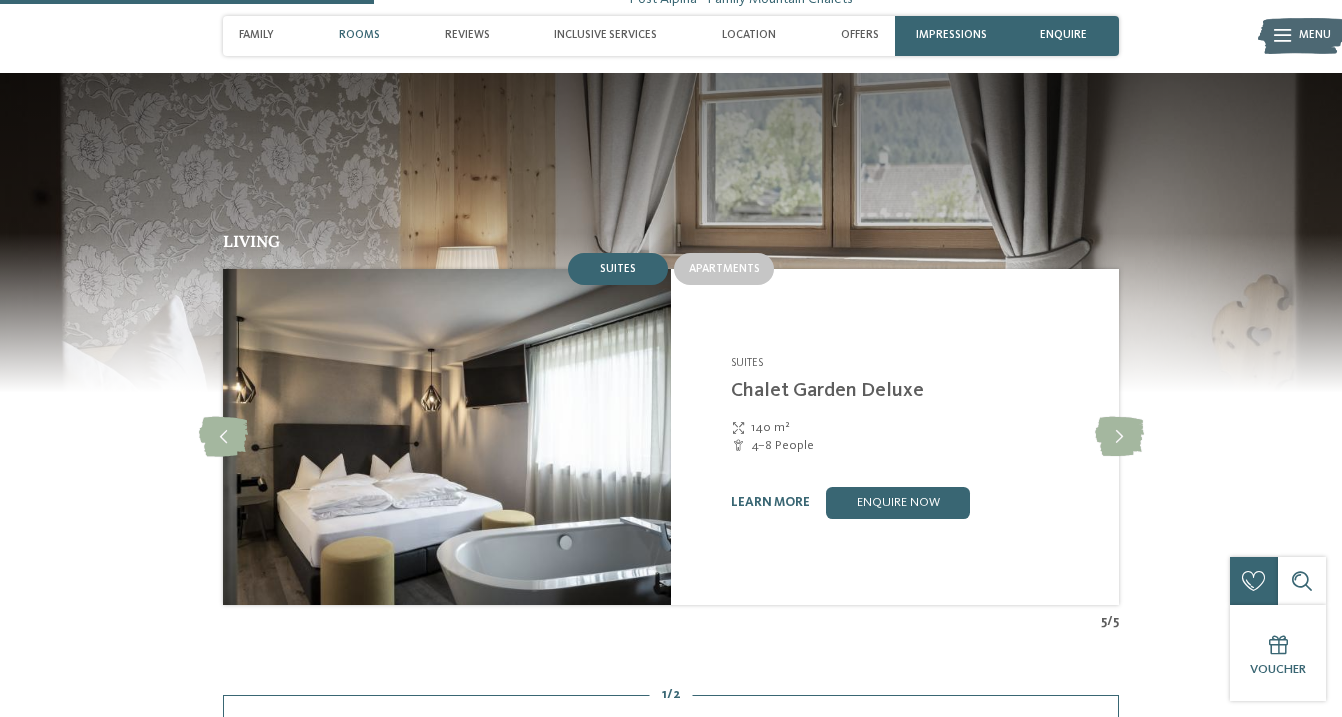 scroll, scrollTop: 1392, scrollLeft: 0, axis: vertical 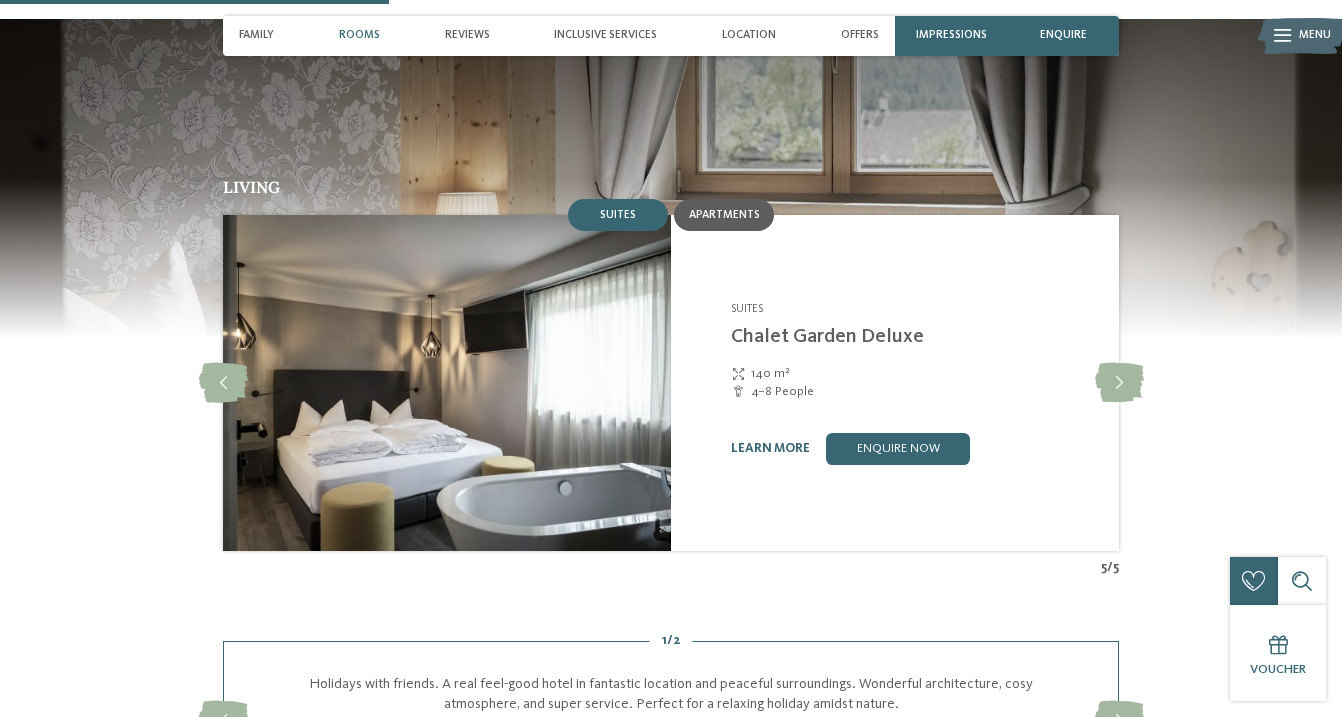 click on "Apartments" at bounding box center (724, 215) 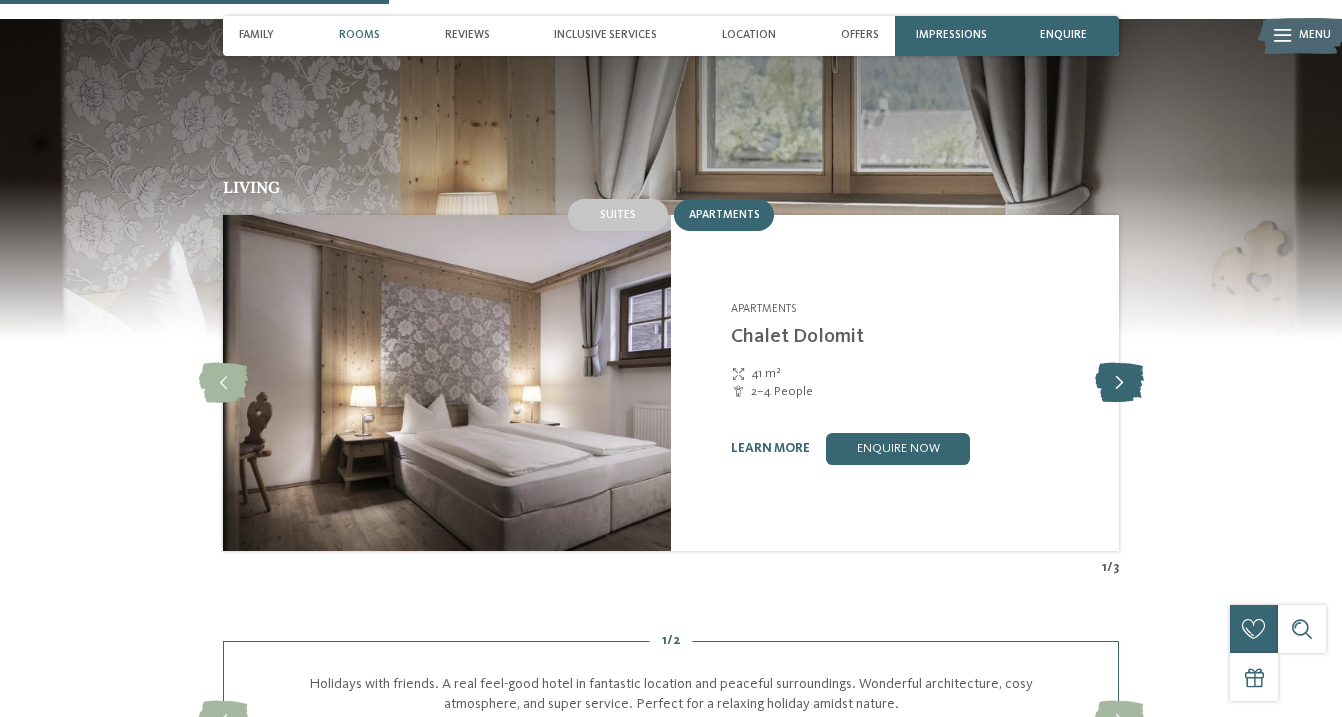 click at bounding box center (1119, 383) 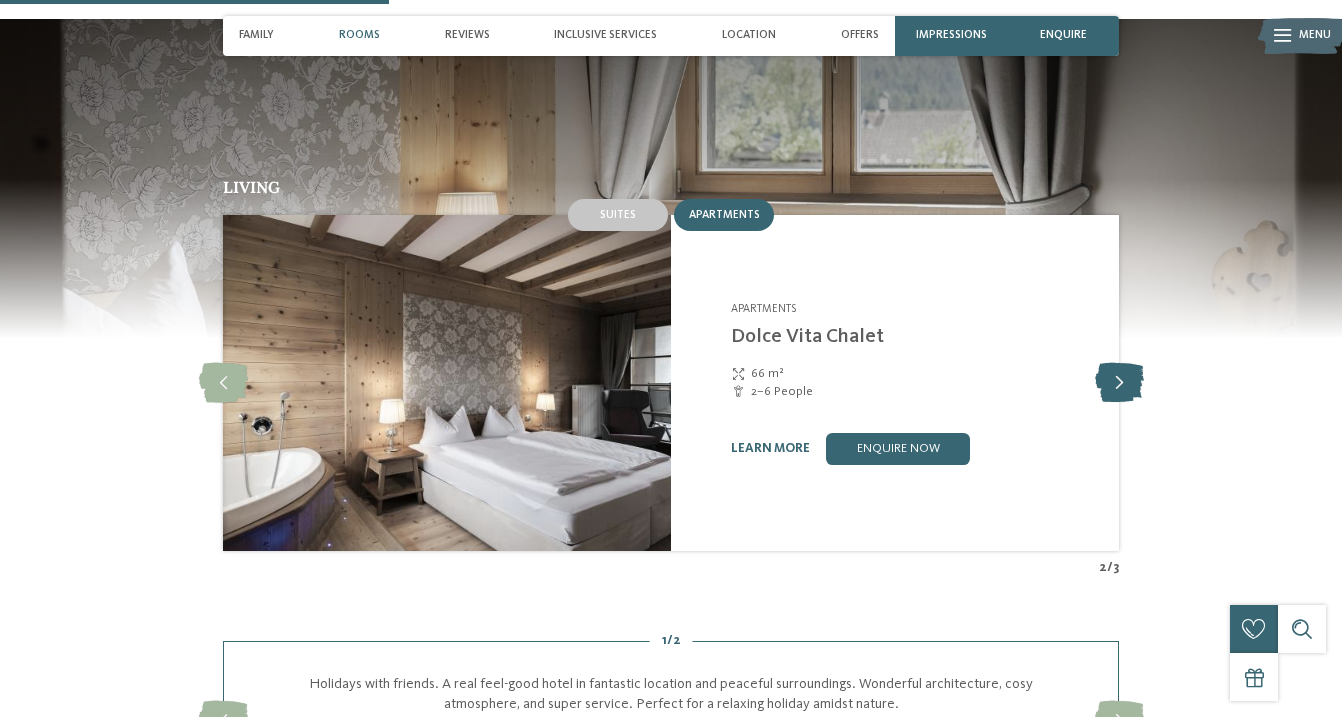 click at bounding box center [1119, 383] 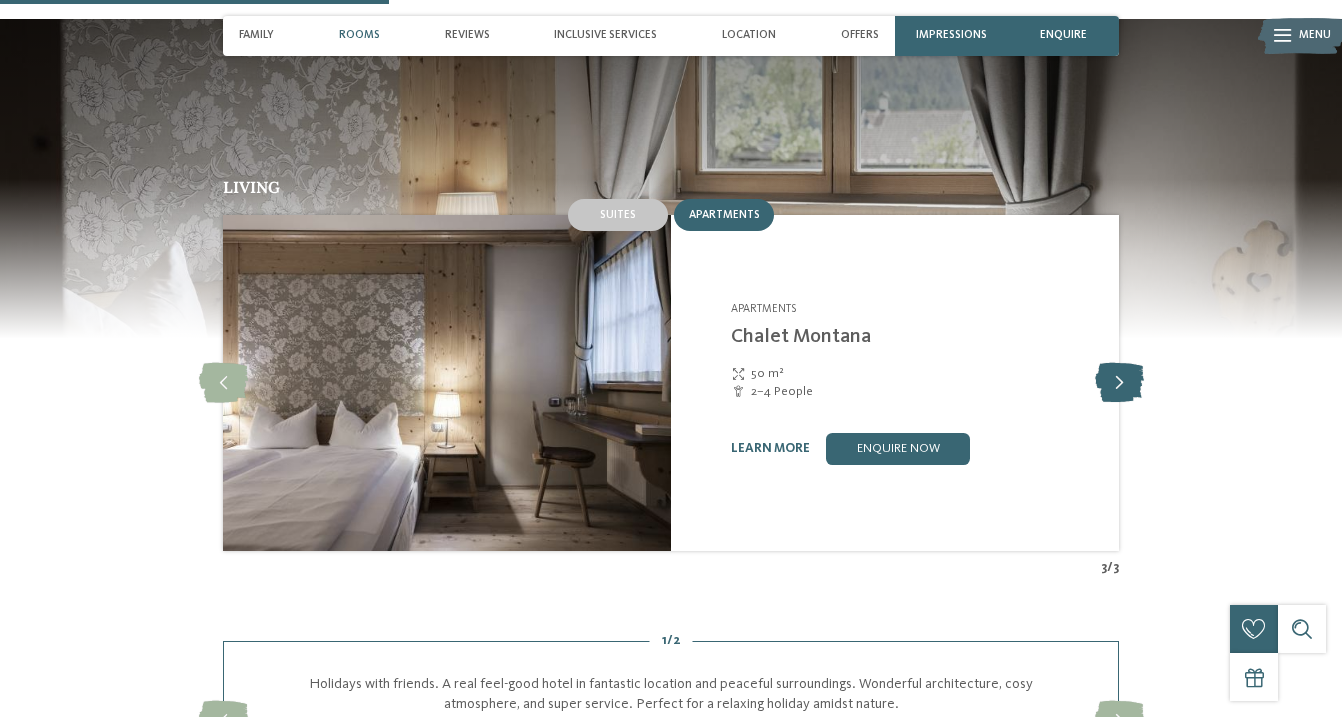 click at bounding box center [1119, 383] 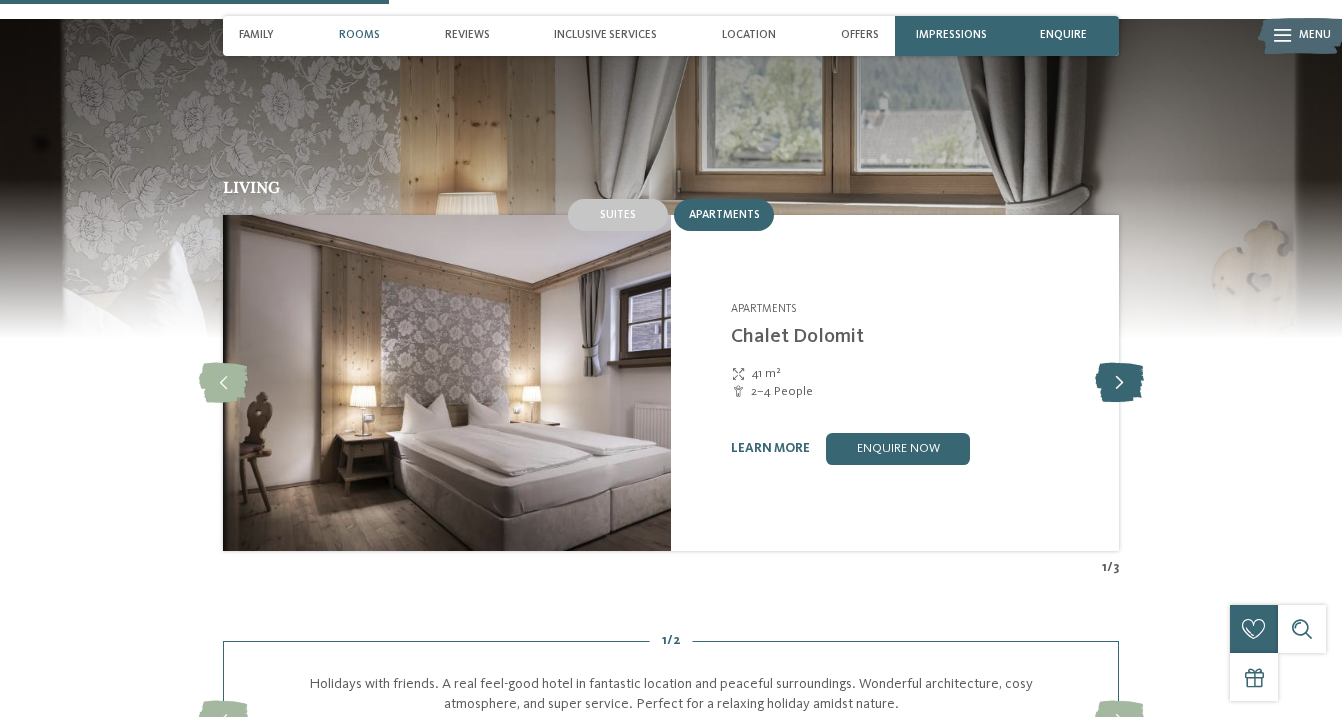 click at bounding box center (1119, 383) 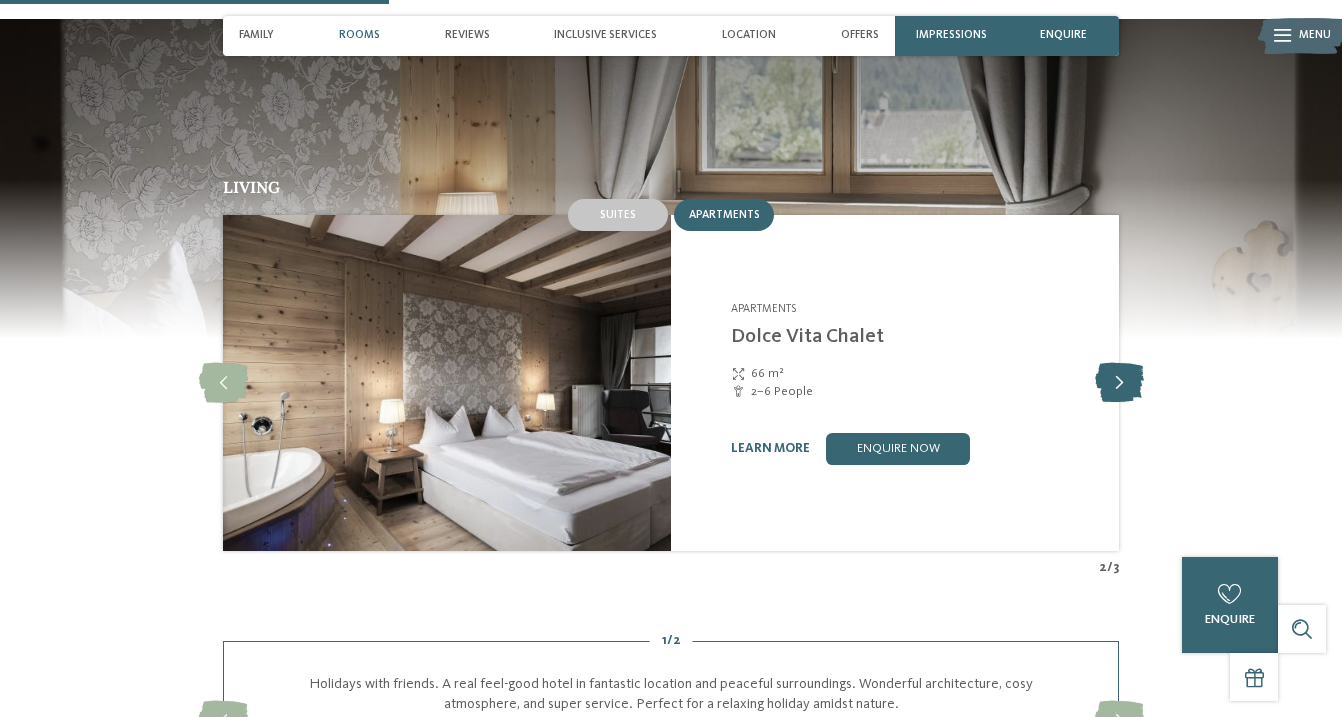 click at bounding box center [1119, 383] 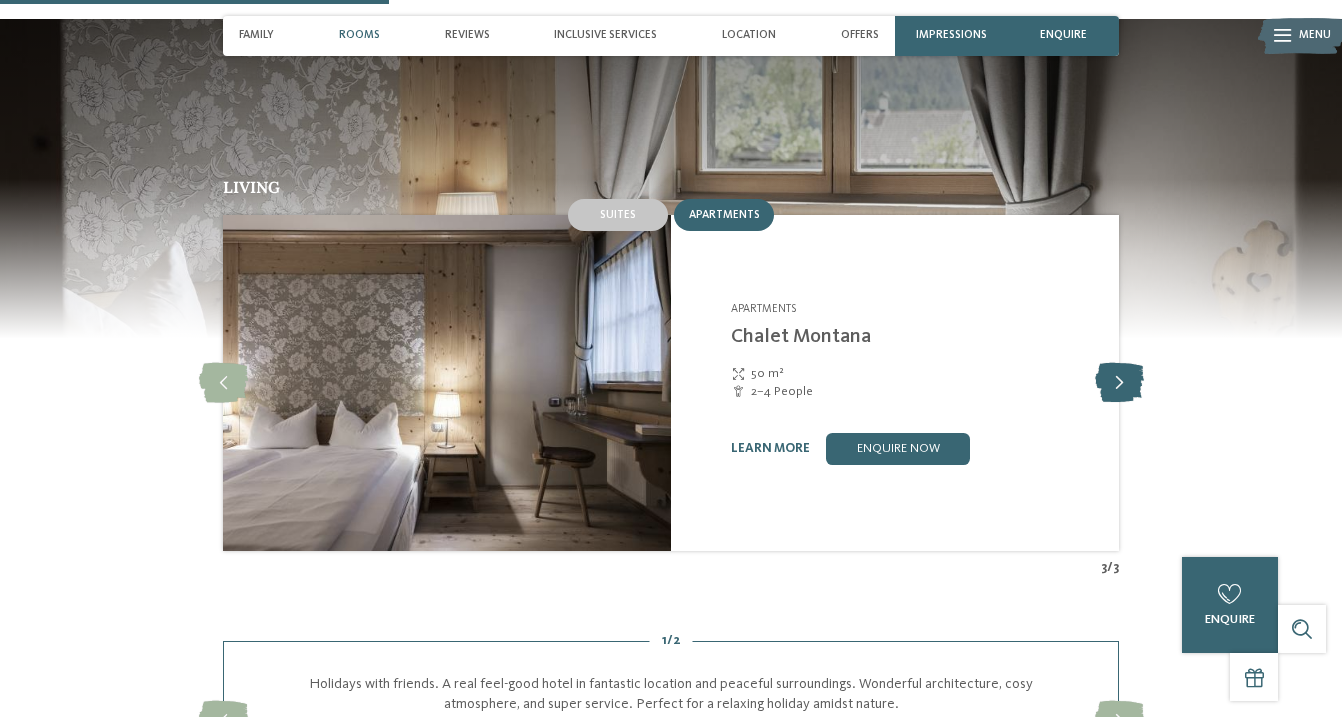 click at bounding box center (1119, 383) 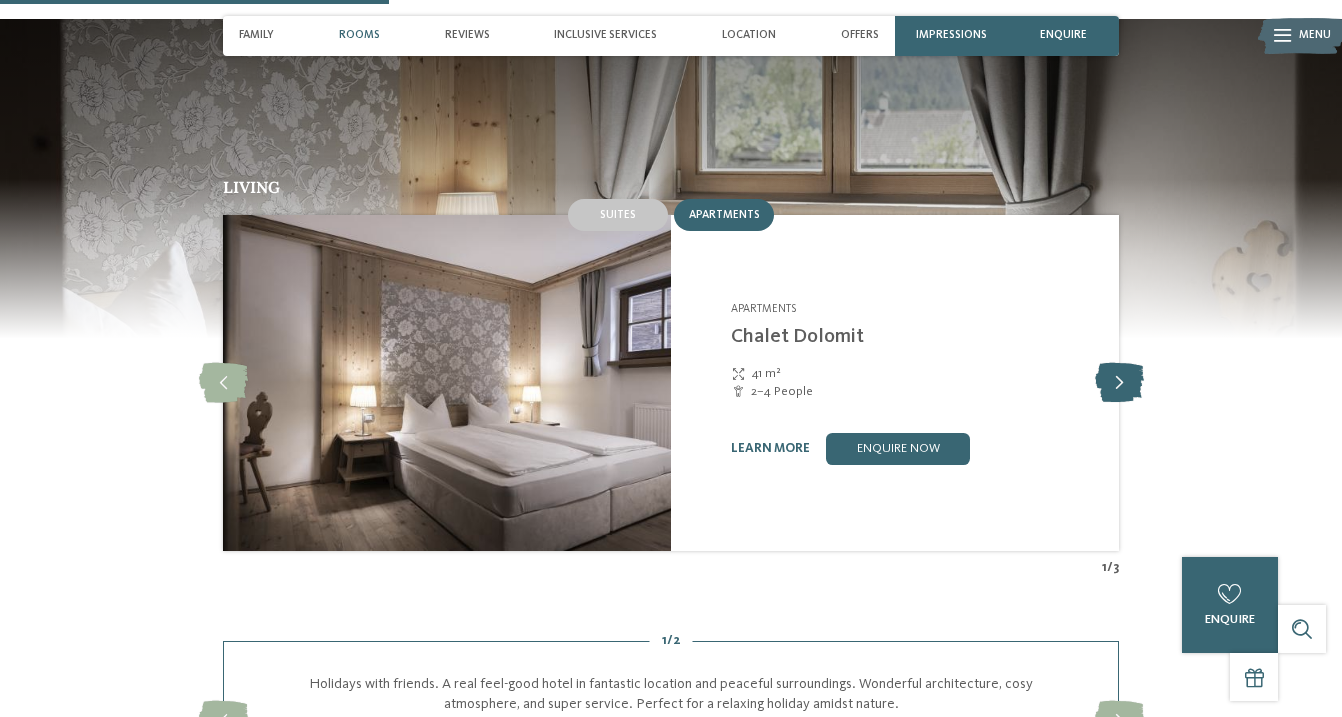click at bounding box center (1119, 383) 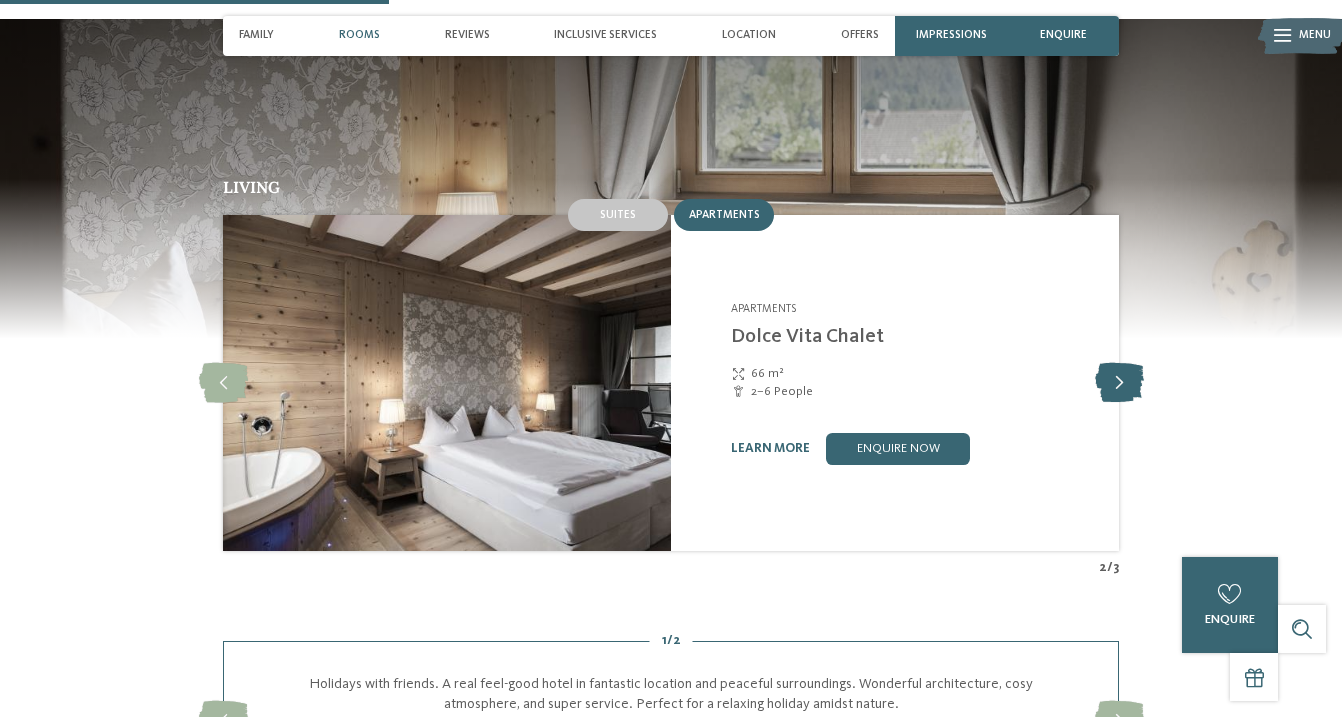 click at bounding box center [1119, 383] 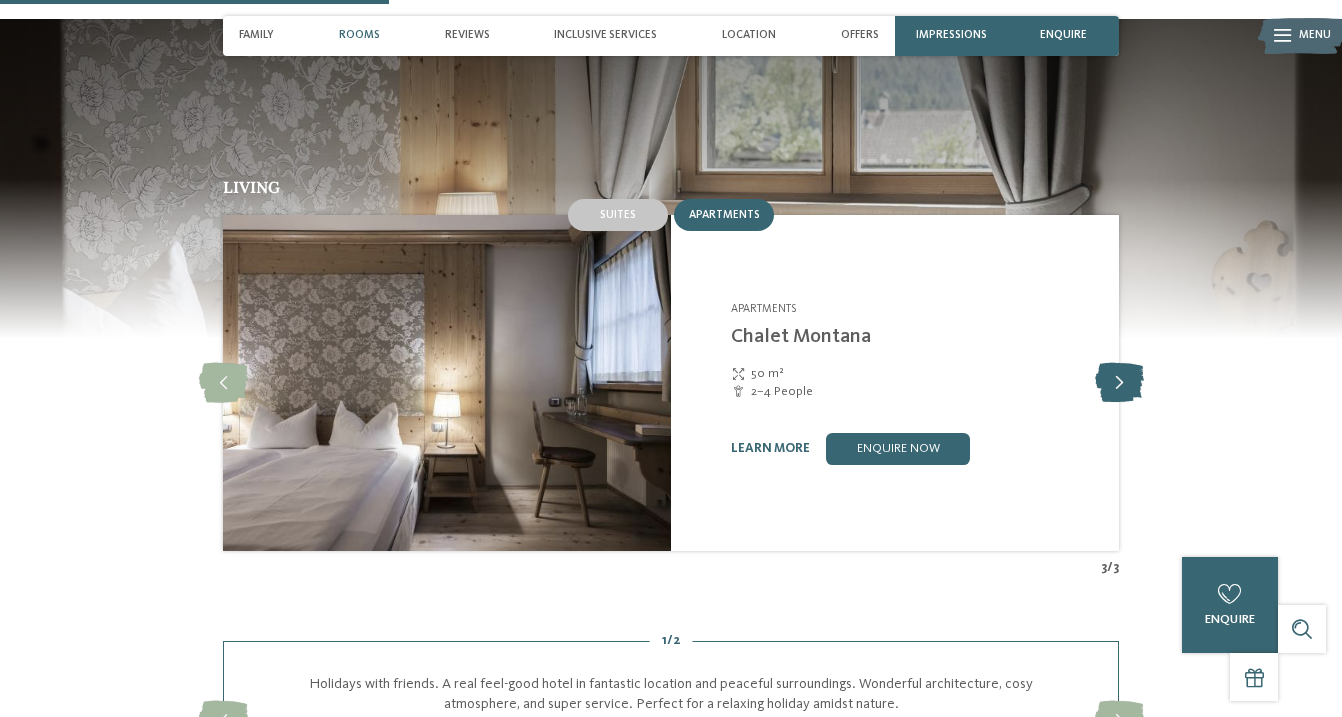 click at bounding box center (1119, 383) 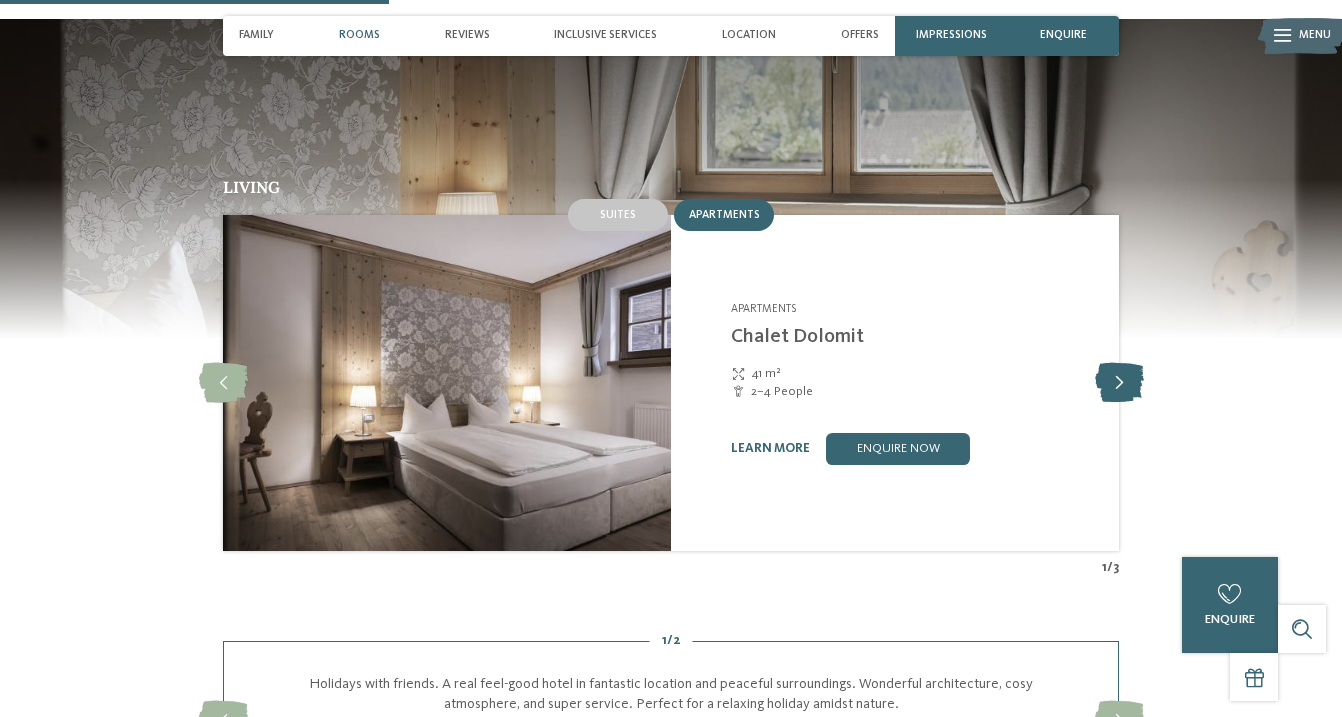 click at bounding box center (1119, 383) 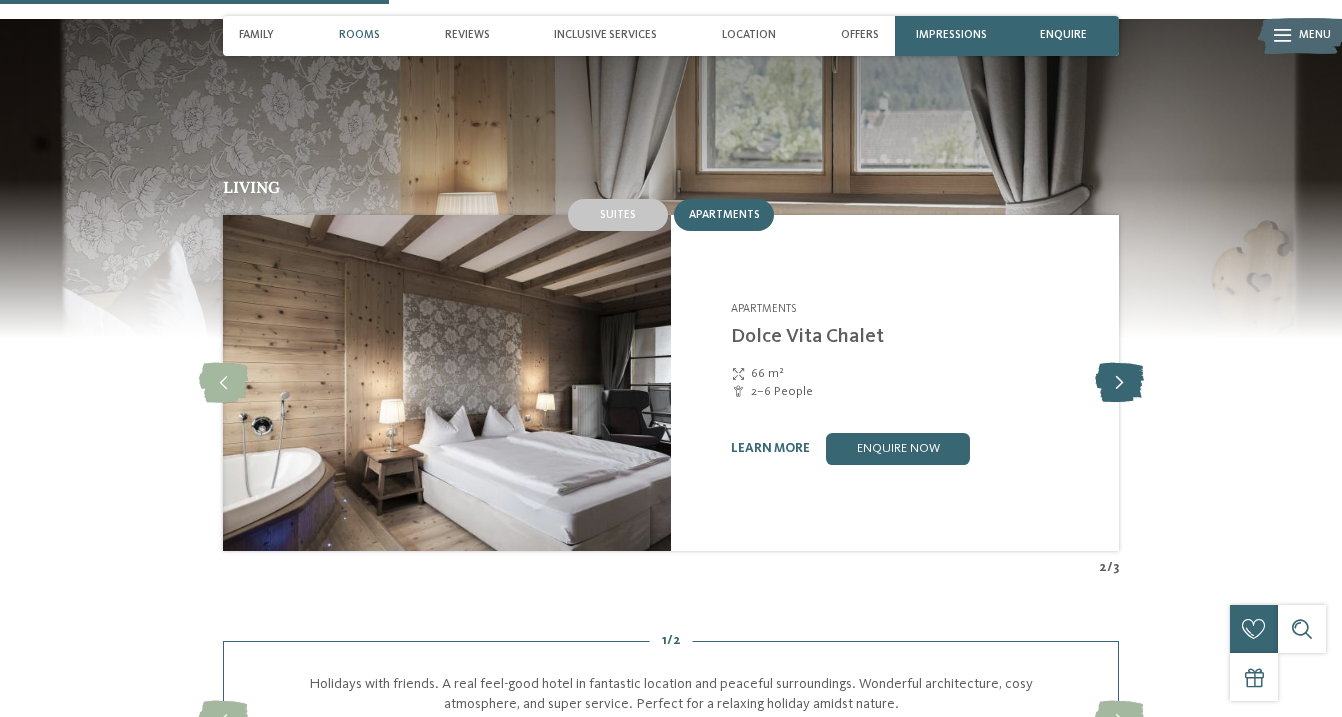 click at bounding box center (1119, 383) 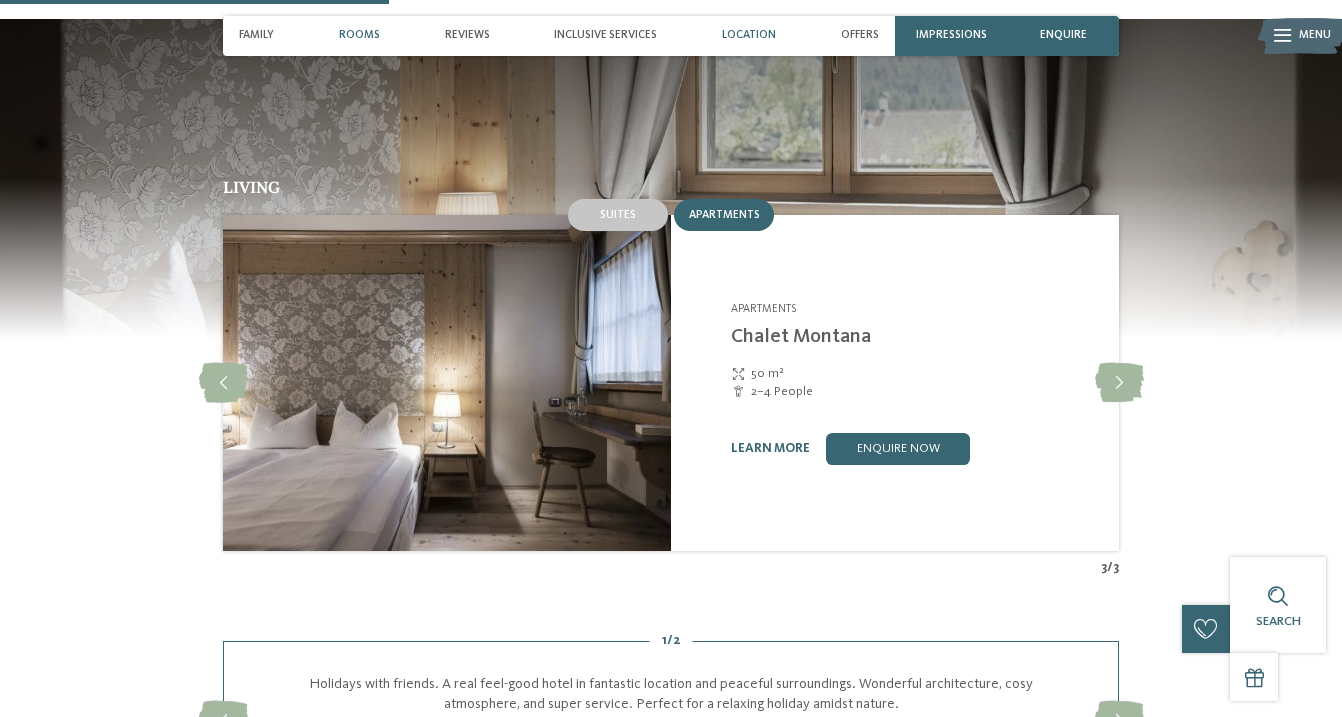 click on "Location" at bounding box center [749, 36] 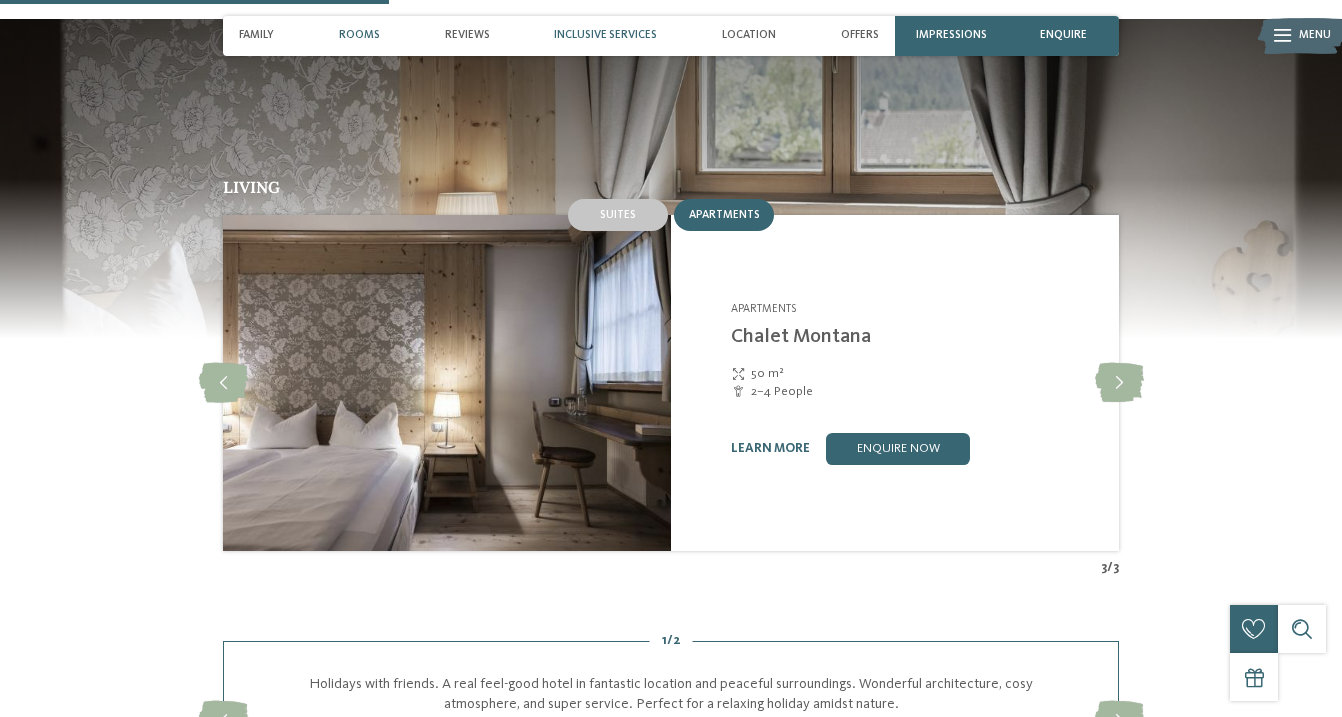 click on "Inclusive services" at bounding box center (605, 35) 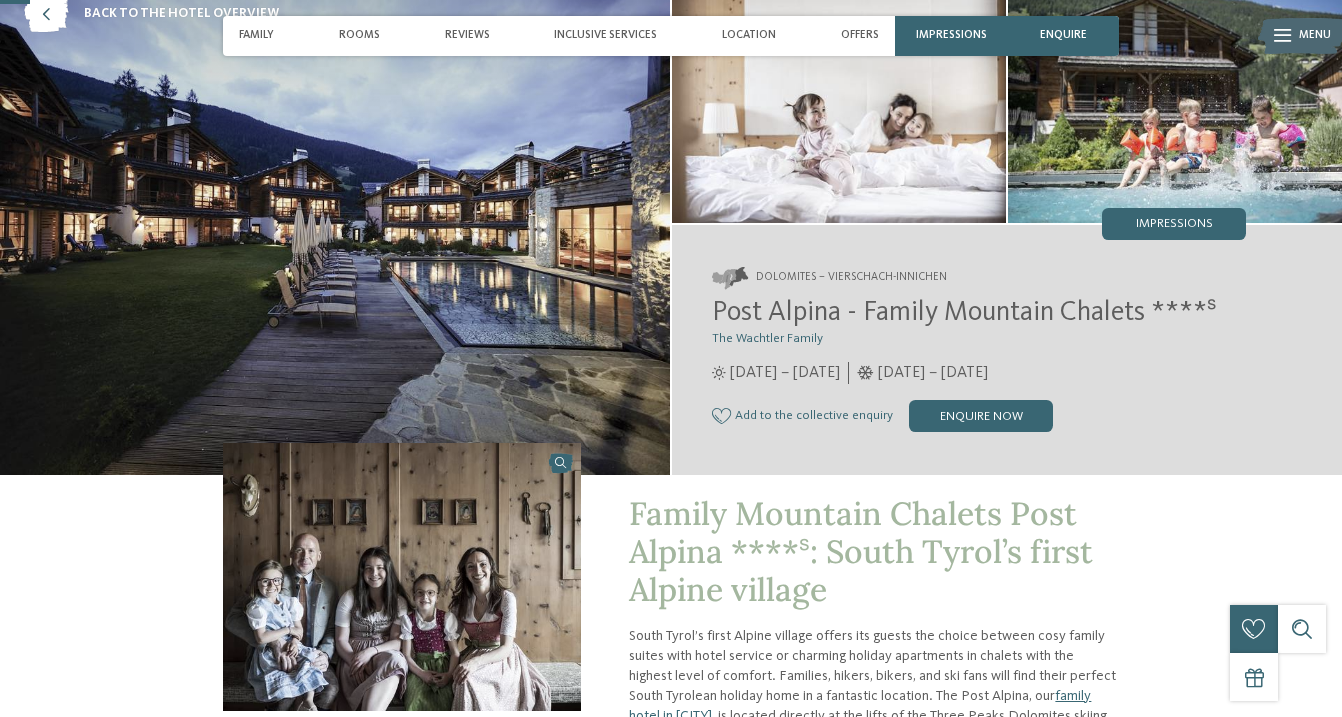 scroll, scrollTop: 100, scrollLeft: 0, axis: vertical 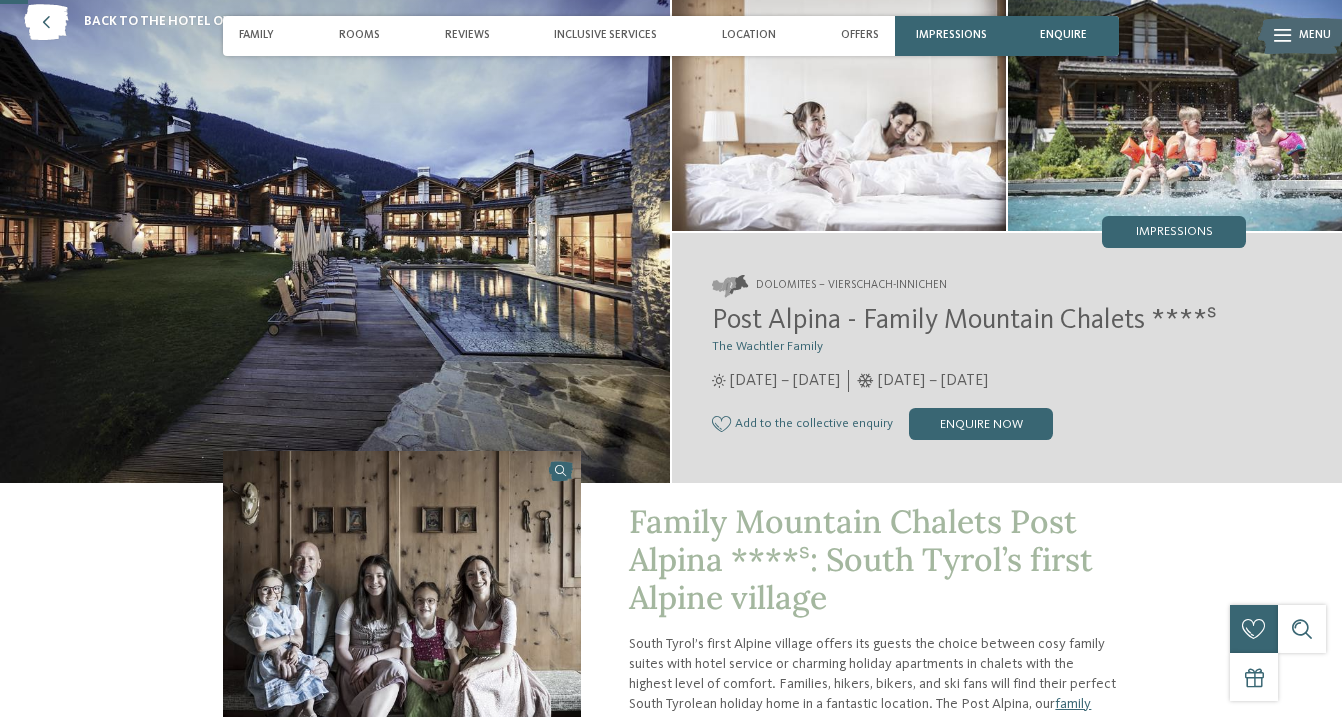 click at bounding box center [46, 22] 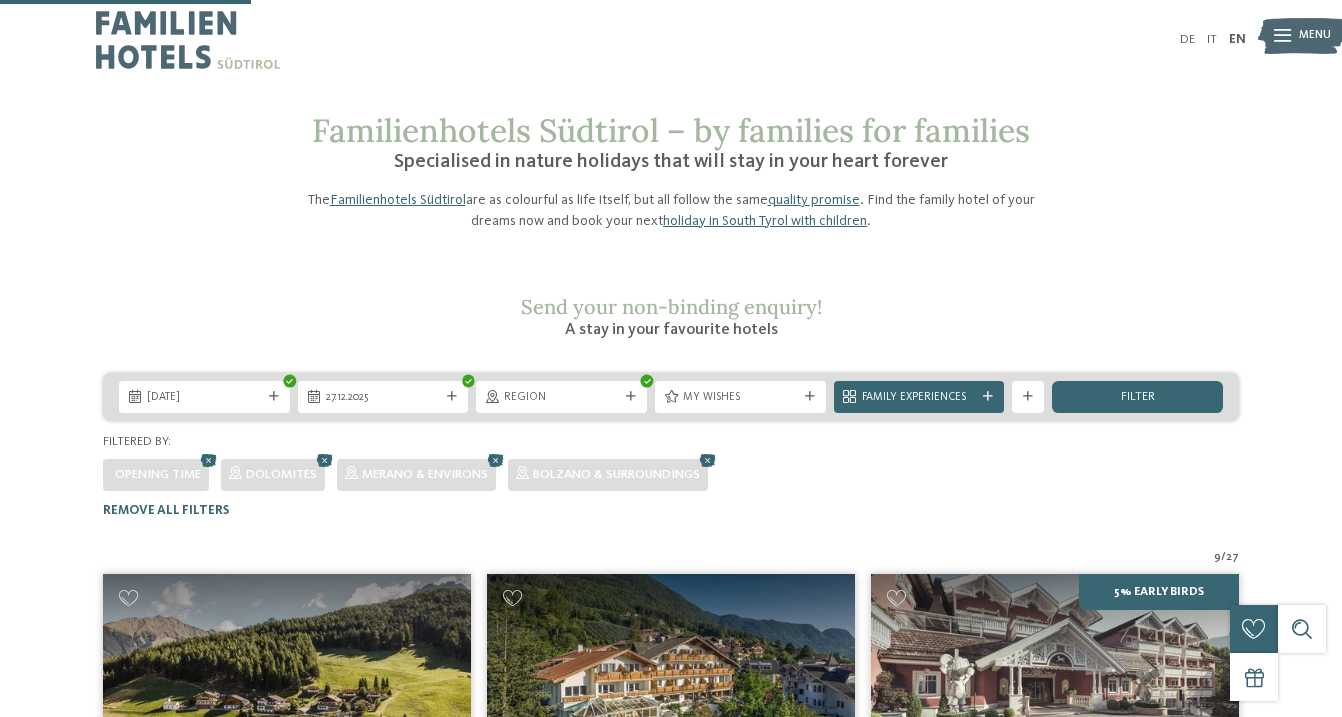 scroll, scrollTop: 453, scrollLeft: 0, axis: vertical 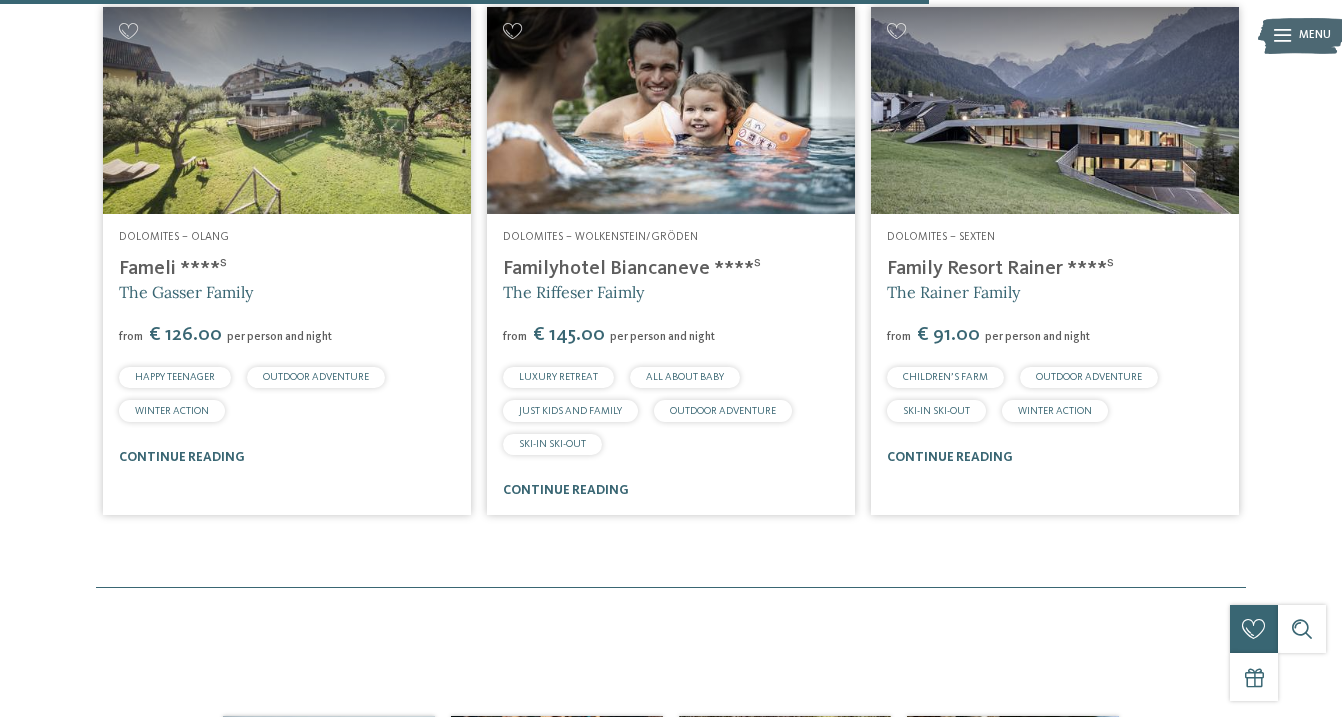 click at bounding box center [1055, 110] 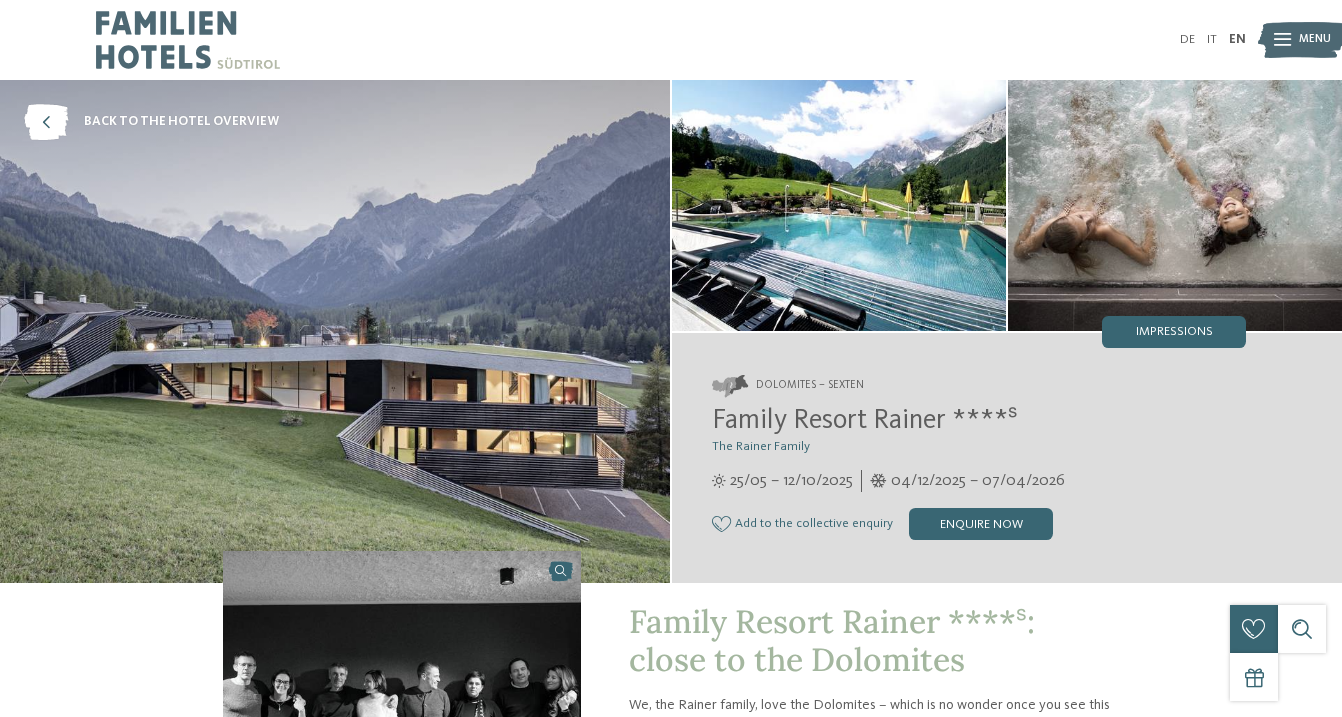 scroll, scrollTop: 0, scrollLeft: 0, axis: both 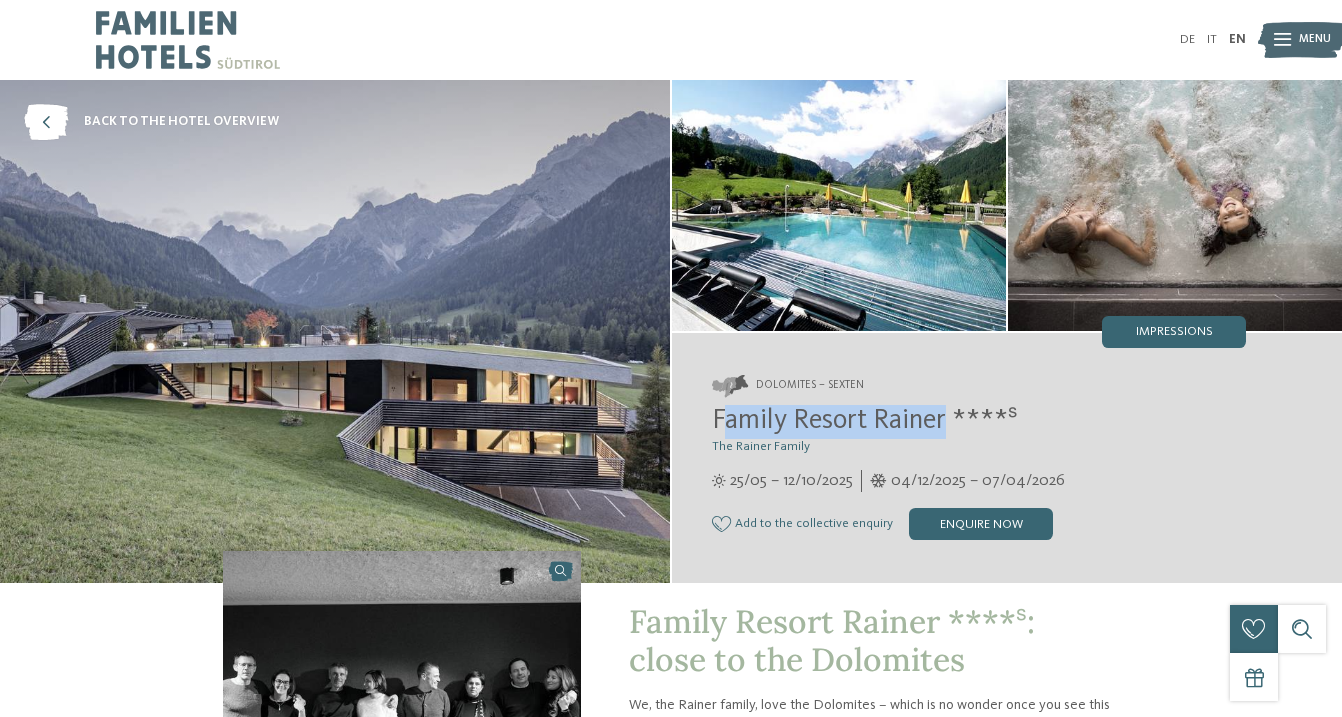 drag, startPoint x: 719, startPoint y: 423, endPoint x: 944, endPoint y: 412, distance: 225.26872 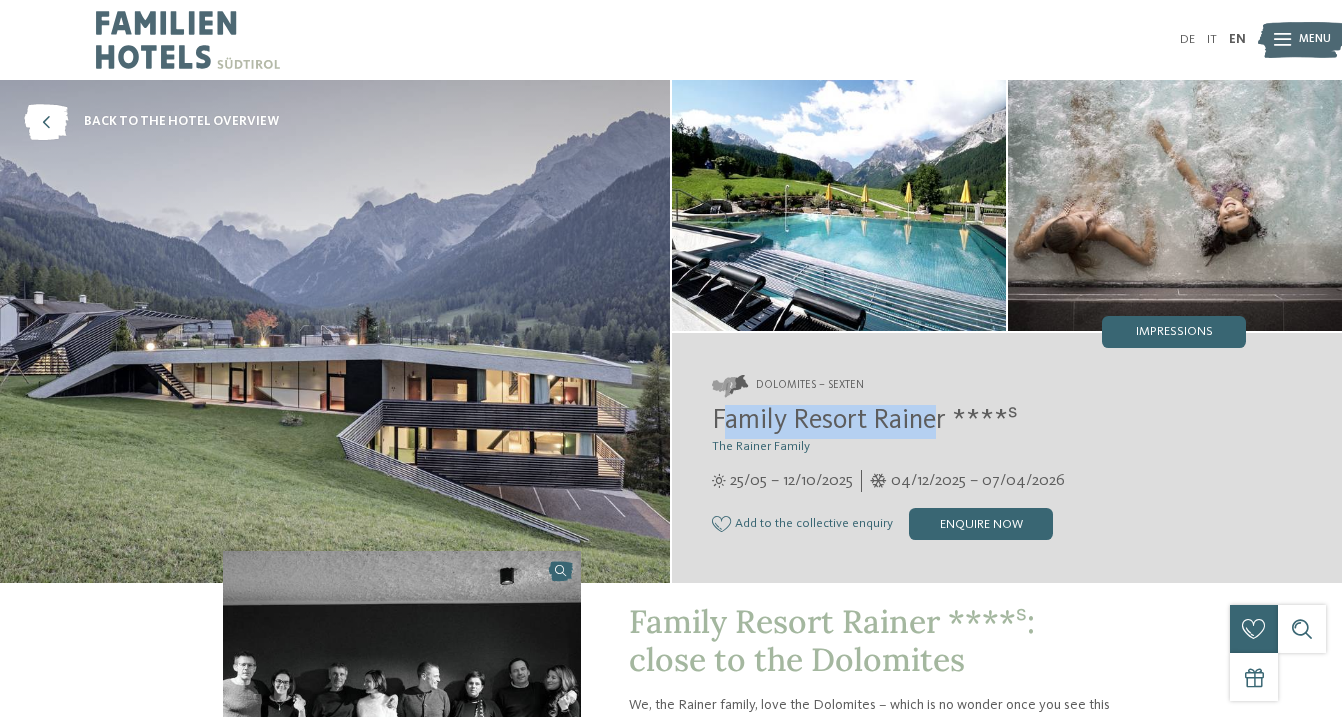copy on "amily Resort Raine" 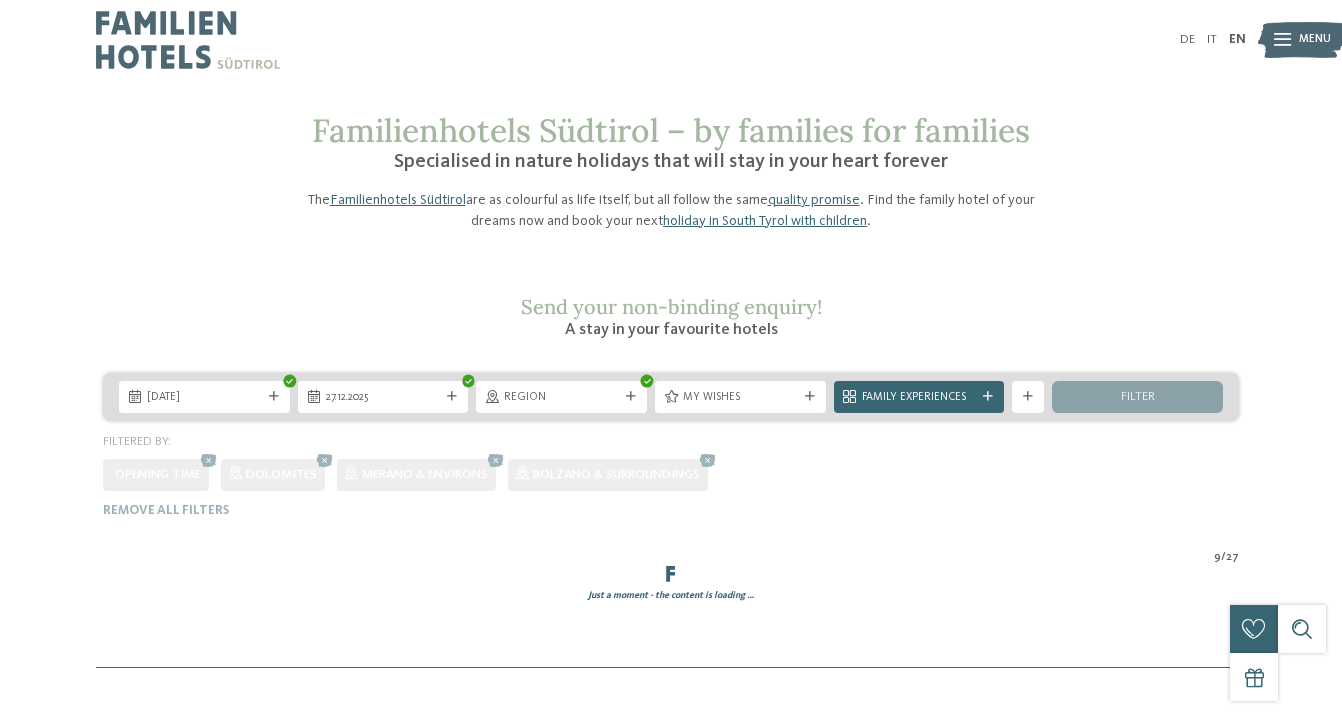 scroll, scrollTop: 0, scrollLeft: 0, axis: both 